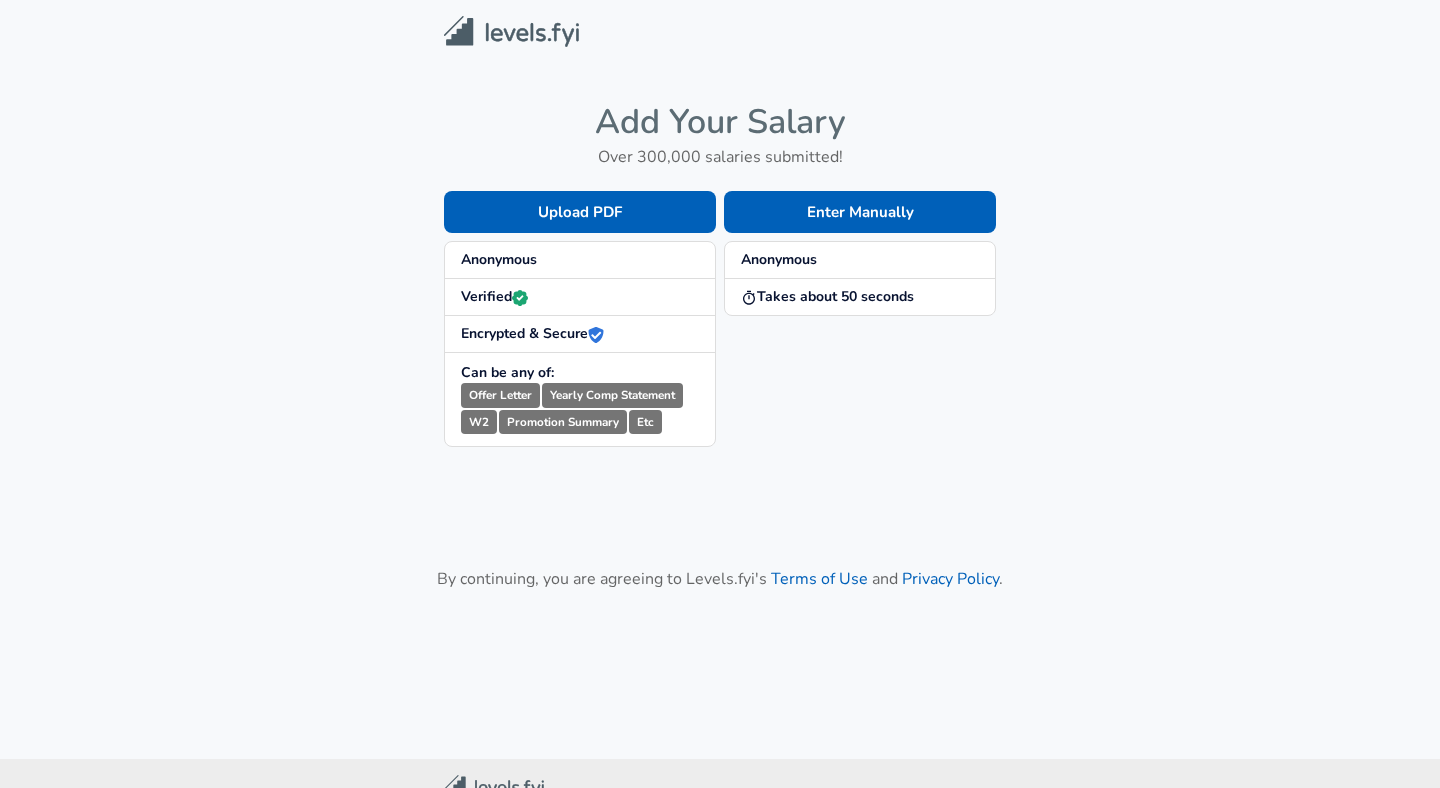 scroll, scrollTop: 0, scrollLeft: 0, axis: both 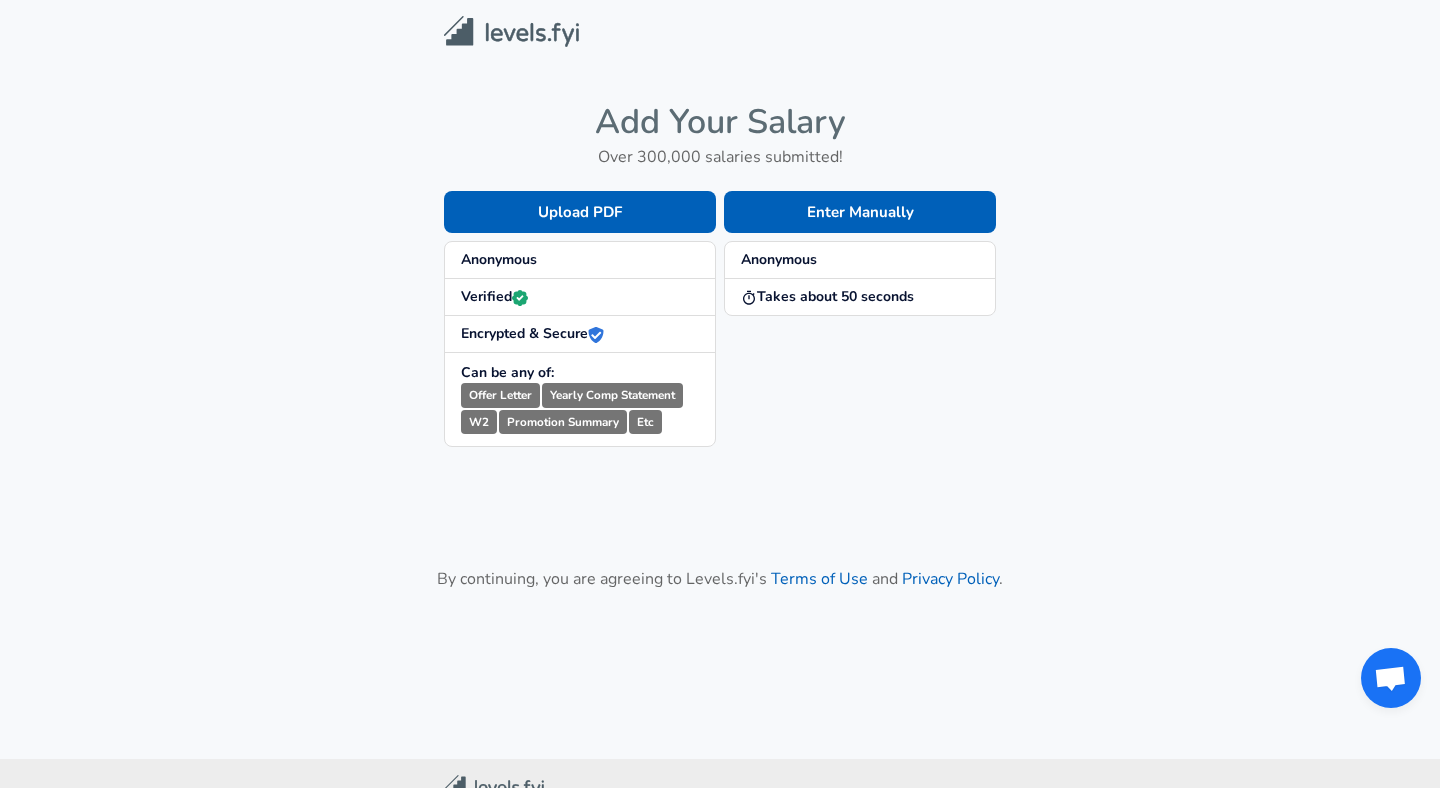 click on "Encrypted & Secure" at bounding box center [532, 333] 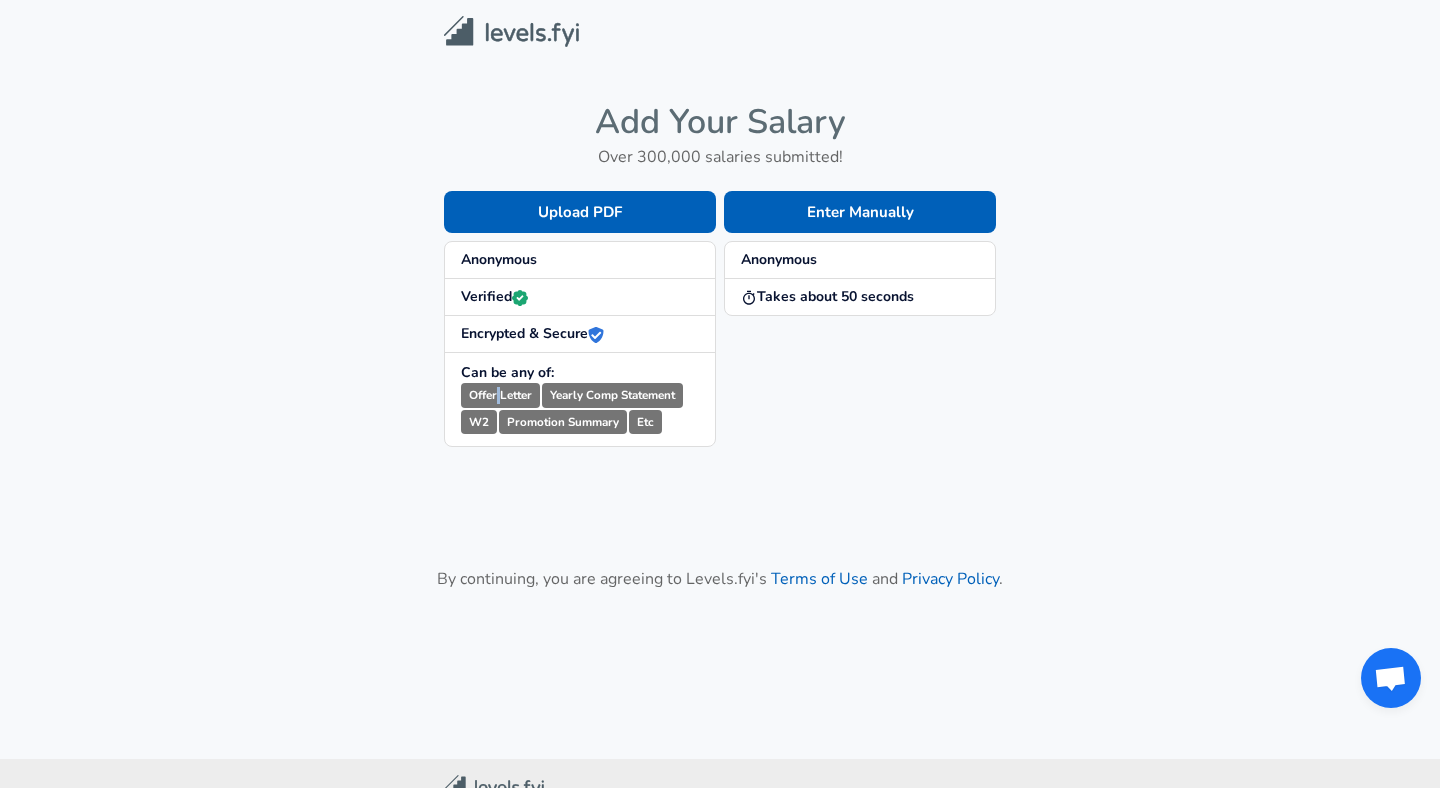 click on "Offer Letter" at bounding box center [500, 395] 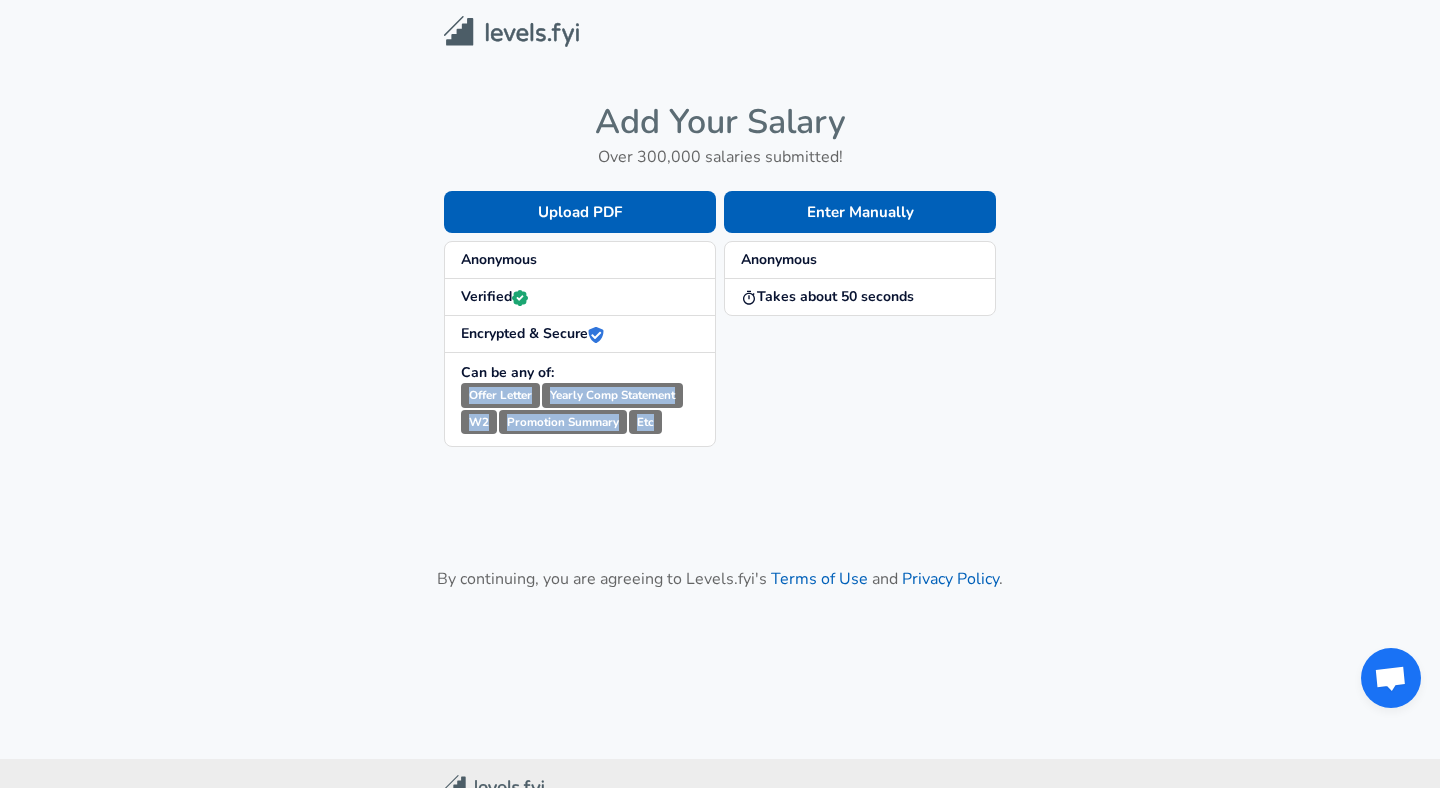 click on "Offer Letter" at bounding box center (500, 395) 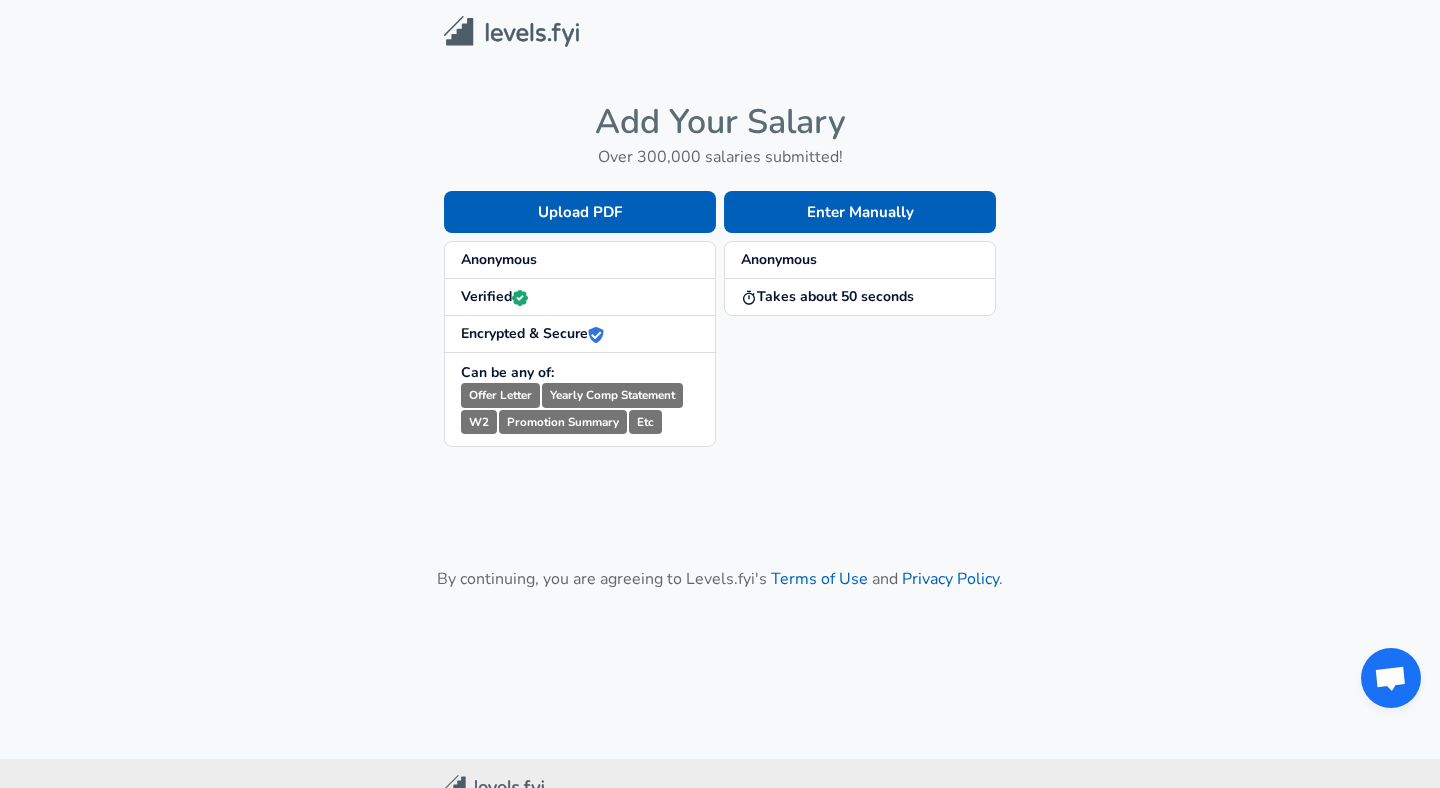 click on "Enter Manually Anonymous  Takes about 50 seconds" at bounding box center (856, 303) 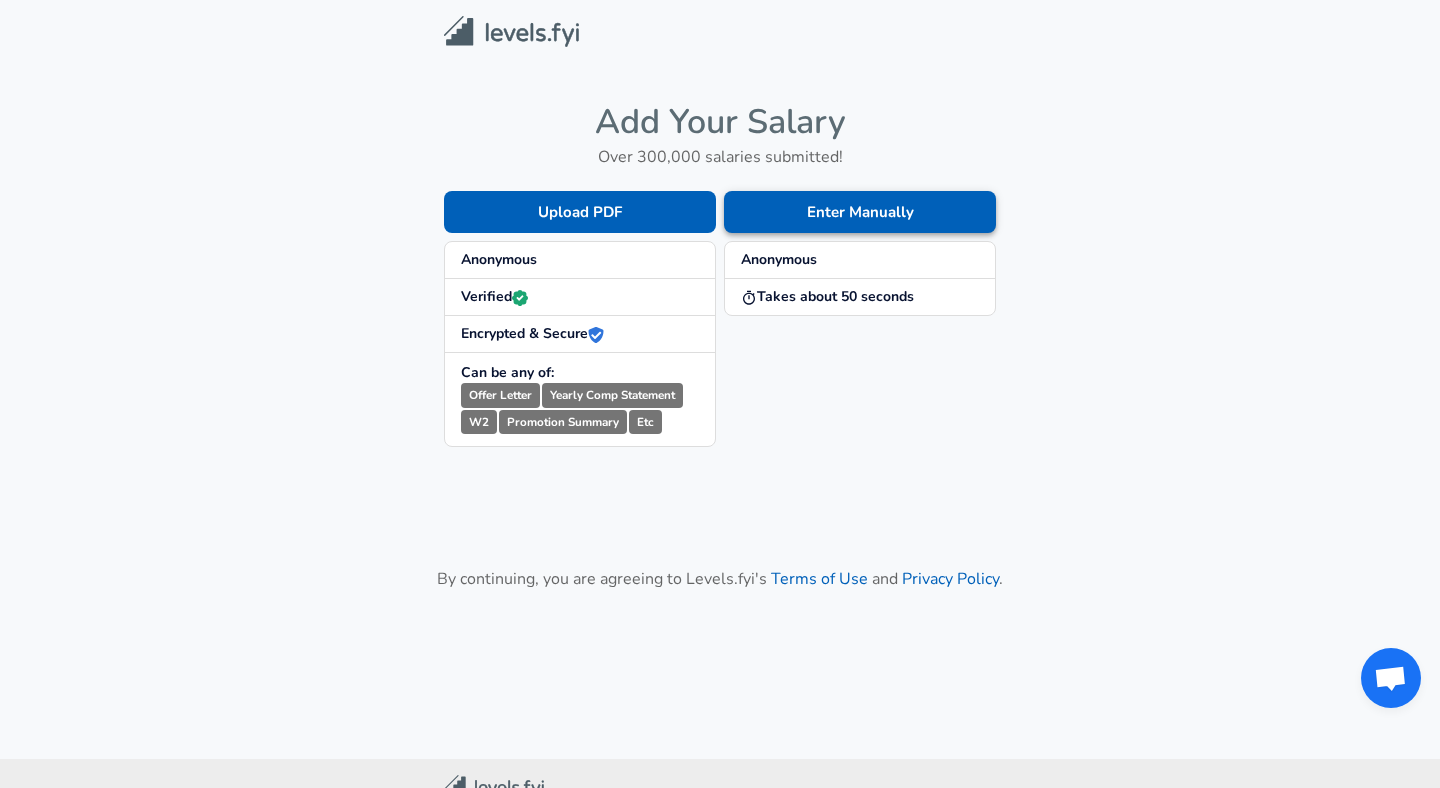 click on "Enter Manually" at bounding box center (860, 212) 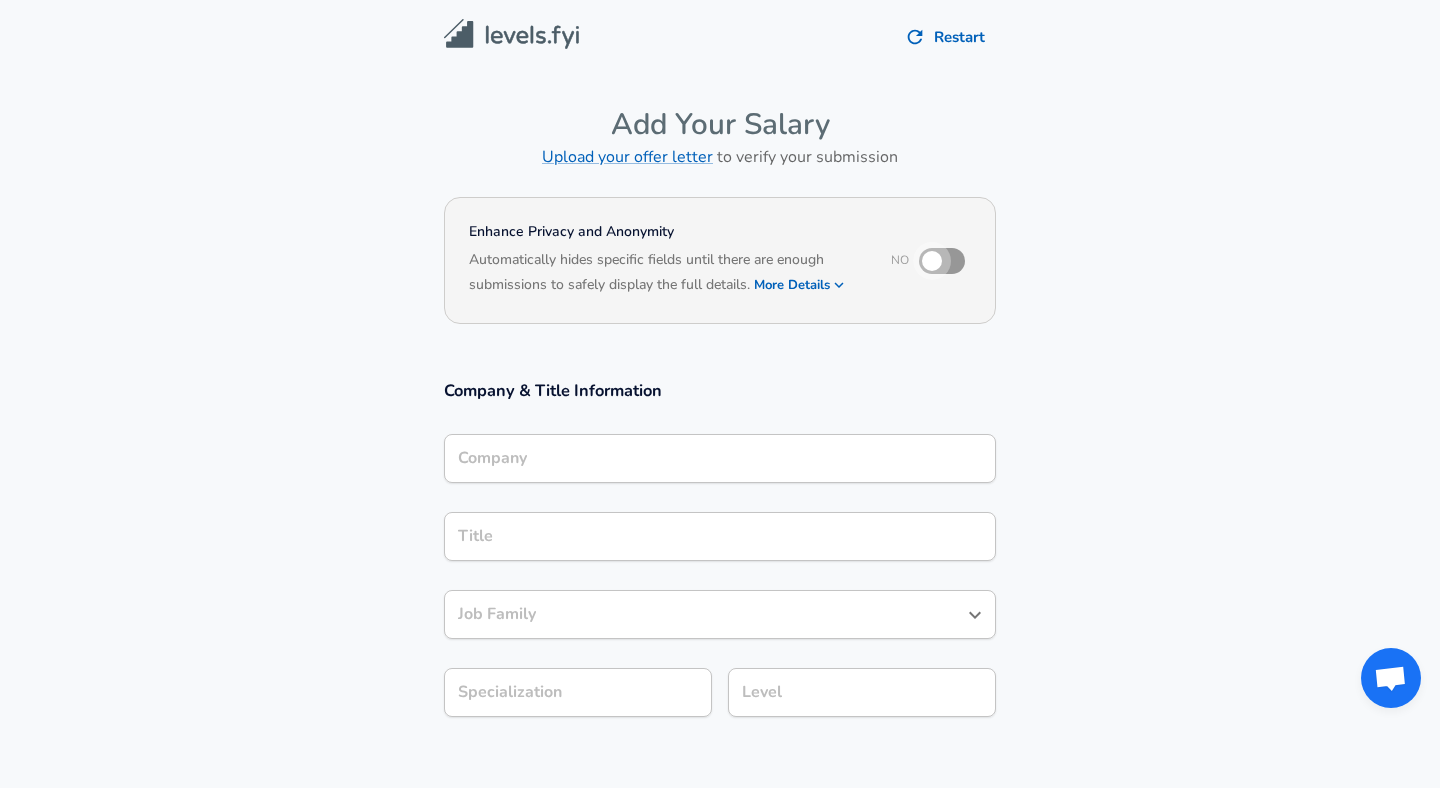 click at bounding box center [932, 261] 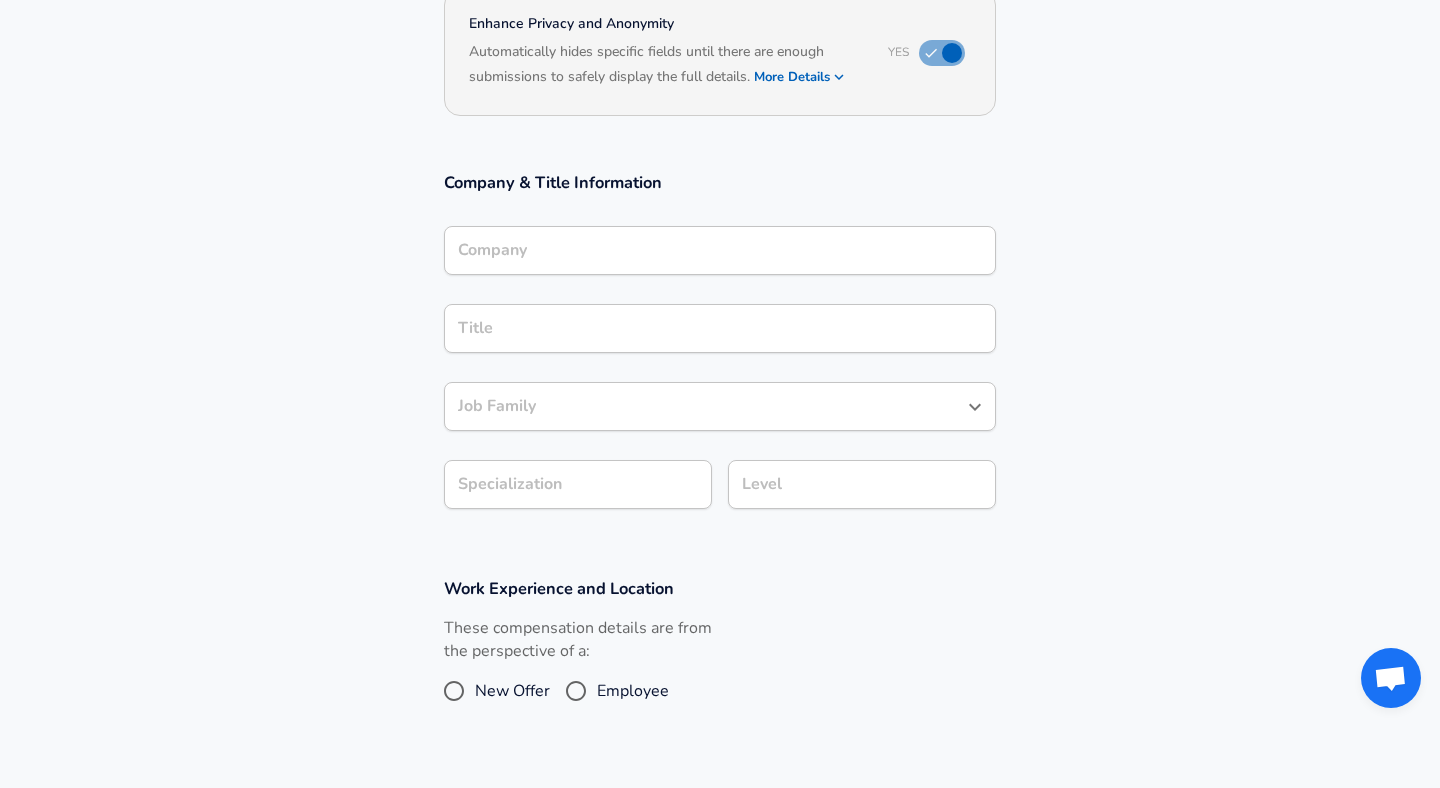 scroll, scrollTop: 228, scrollLeft: 0, axis: vertical 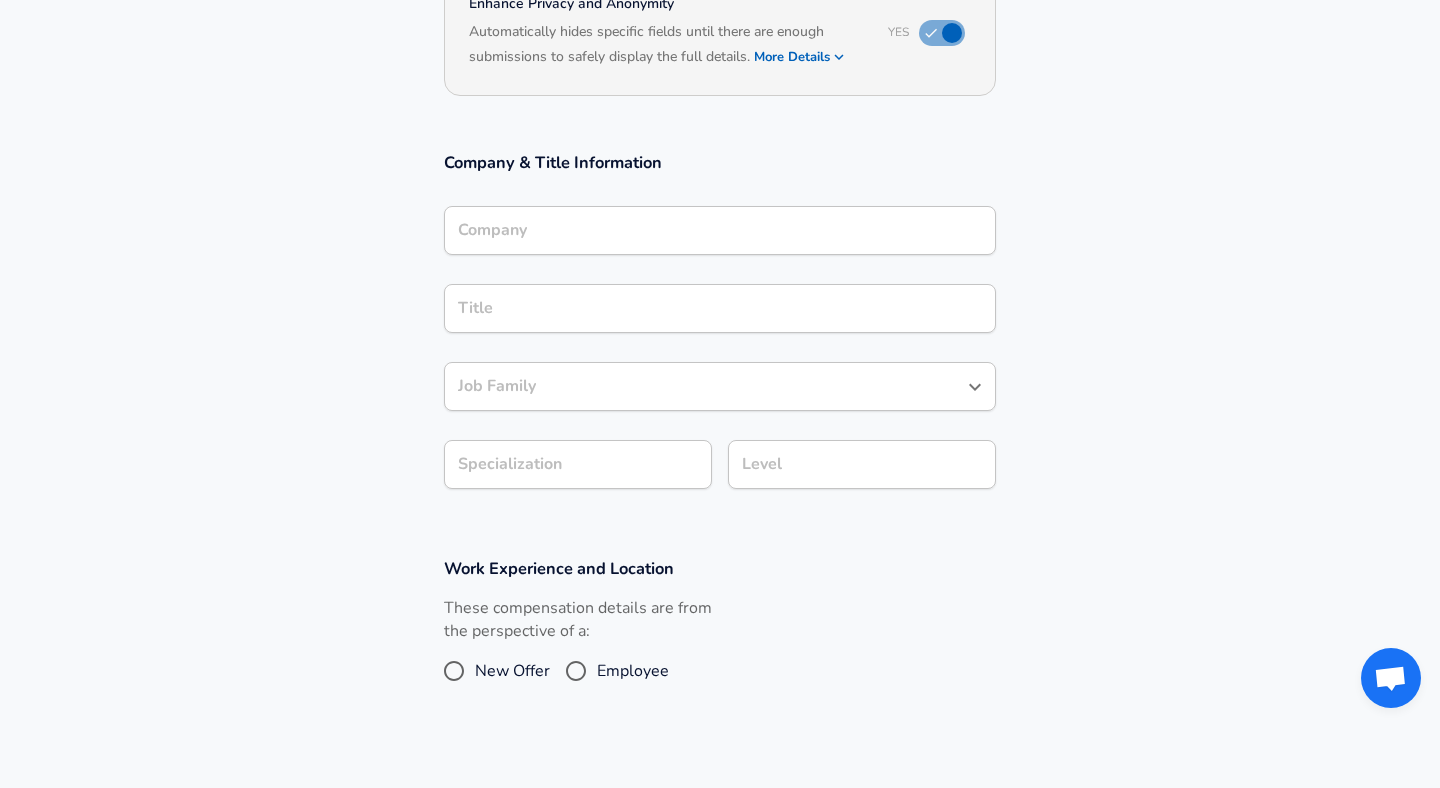 click on "Company" at bounding box center (720, 230) 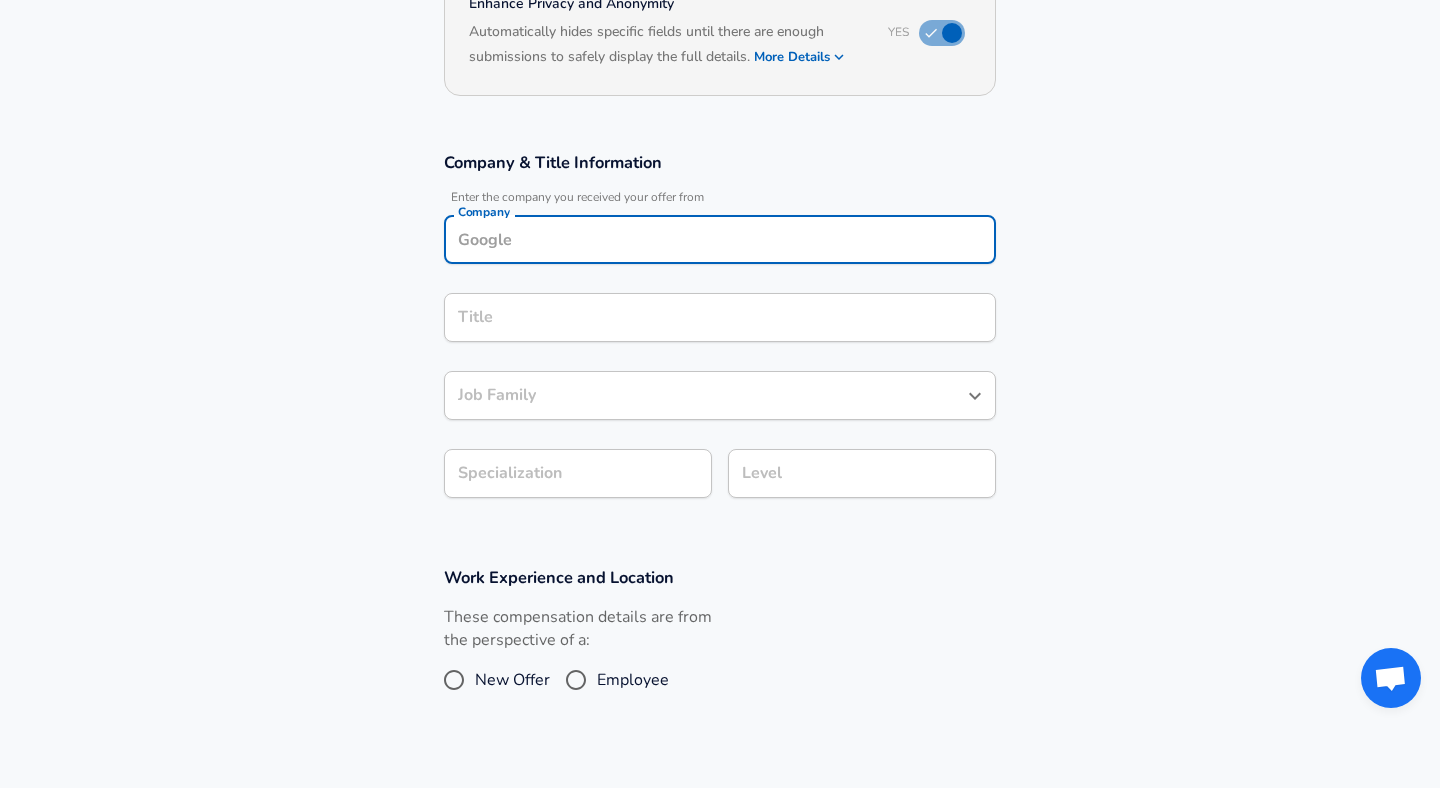 click on "Company" at bounding box center [720, 239] 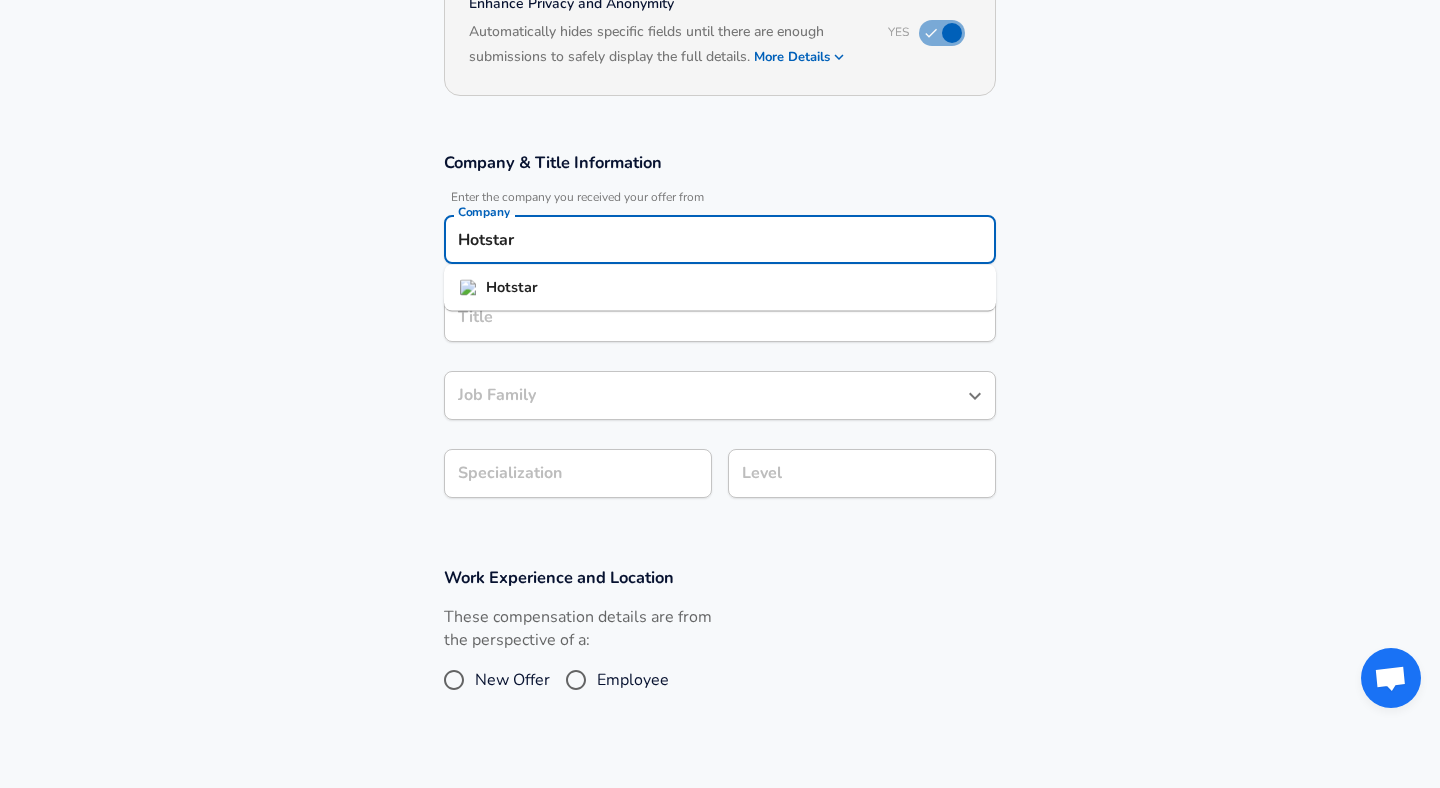 type on "Hotstar" 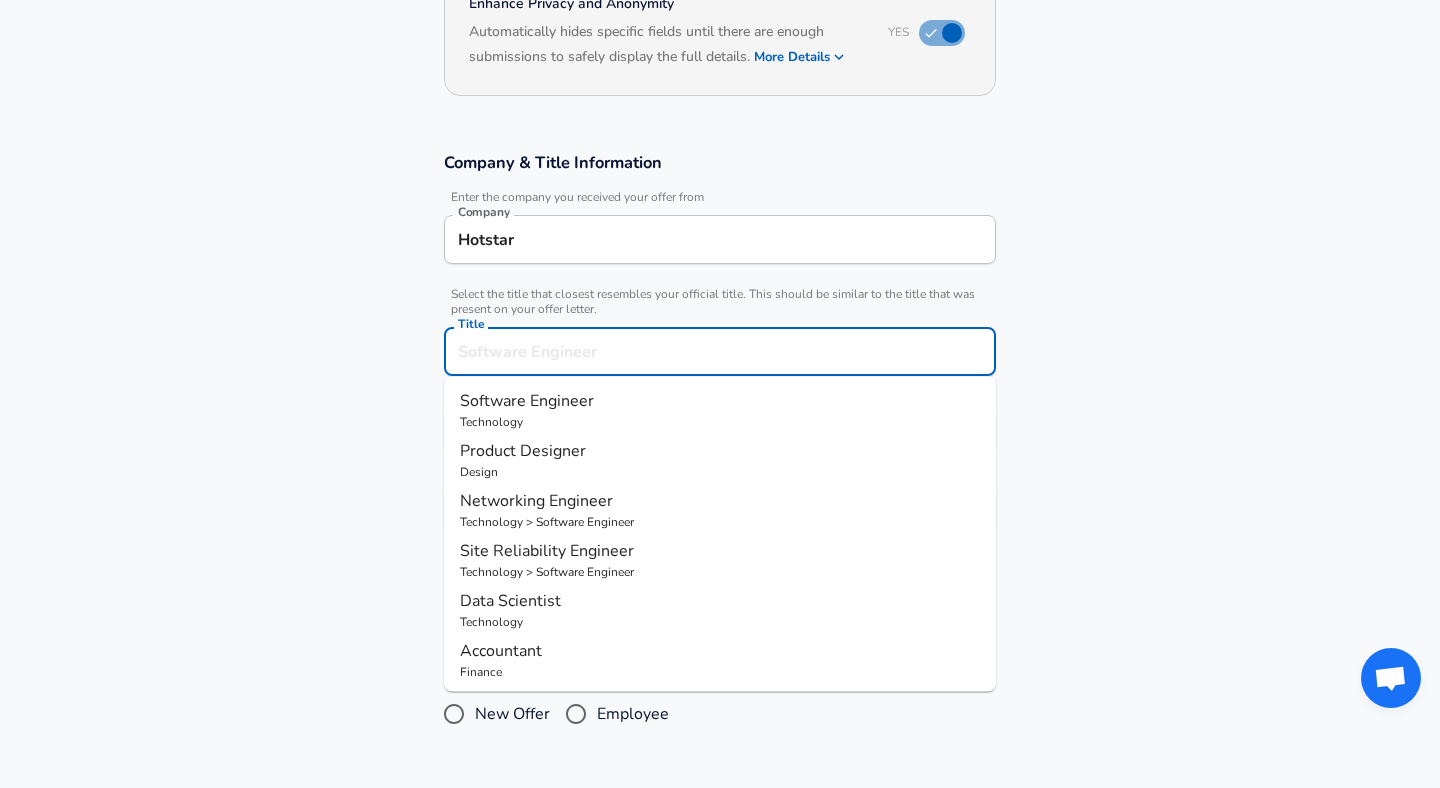 scroll, scrollTop: 268, scrollLeft: 0, axis: vertical 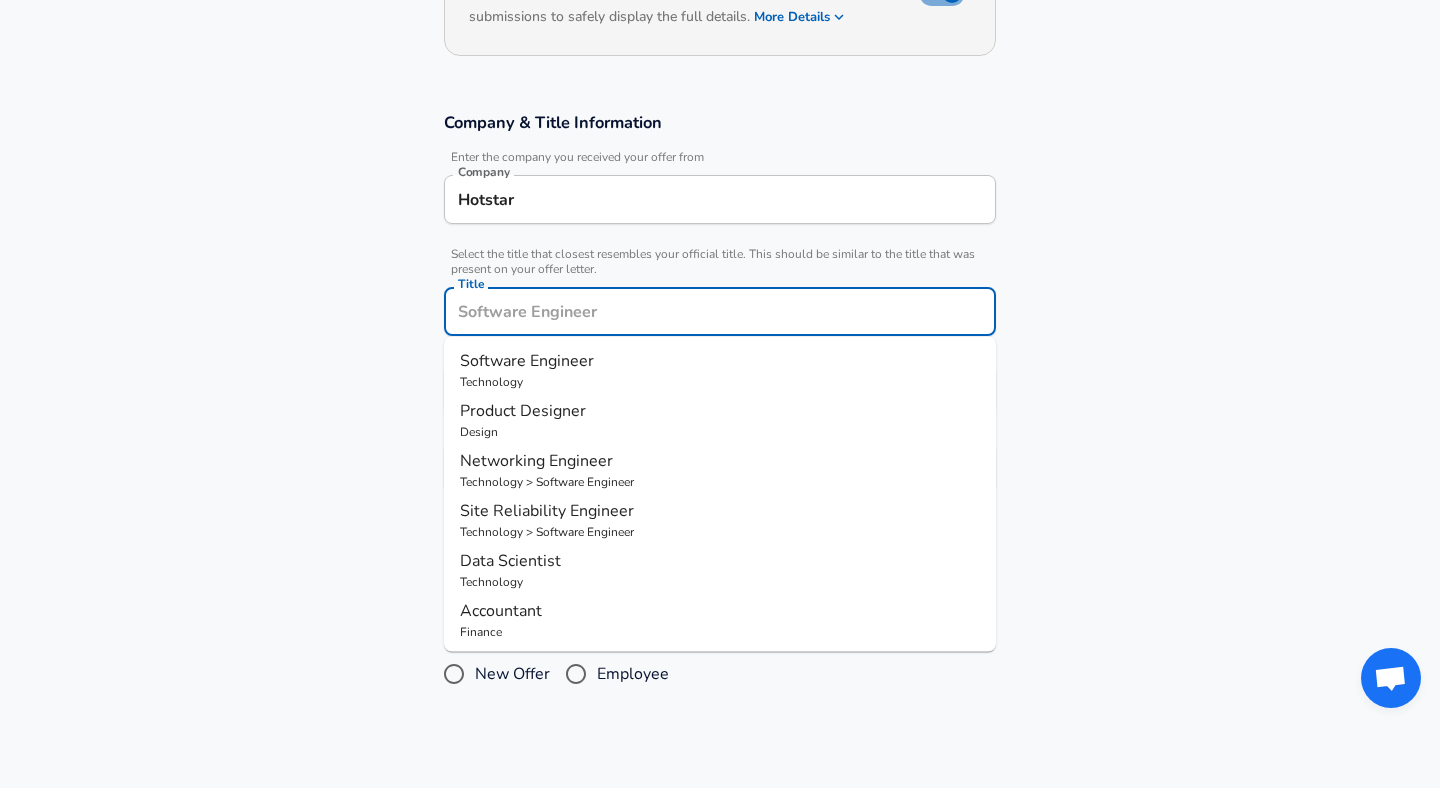 click on "Title" at bounding box center (720, 311) 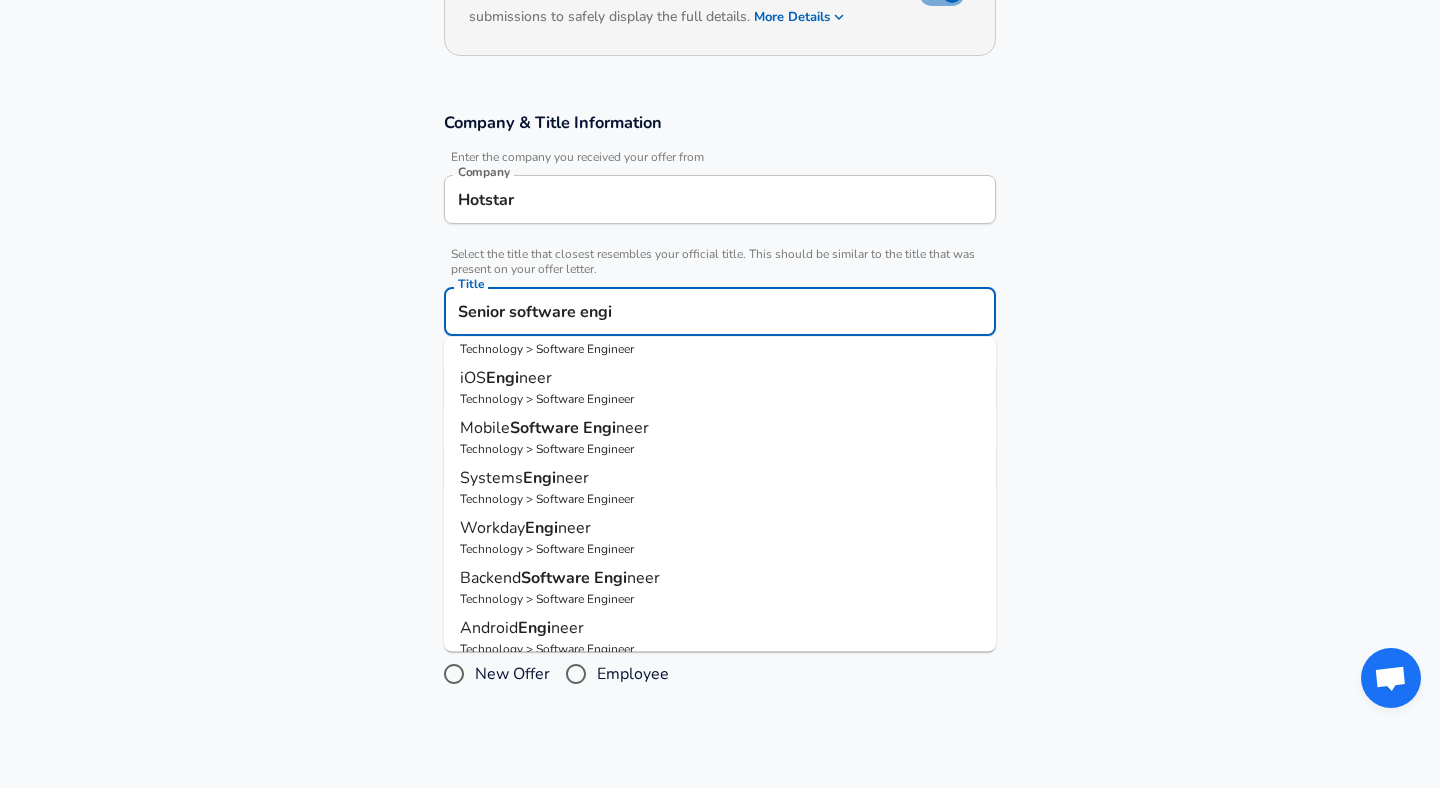scroll, scrollTop: 201, scrollLeft: 0, axis: vertical 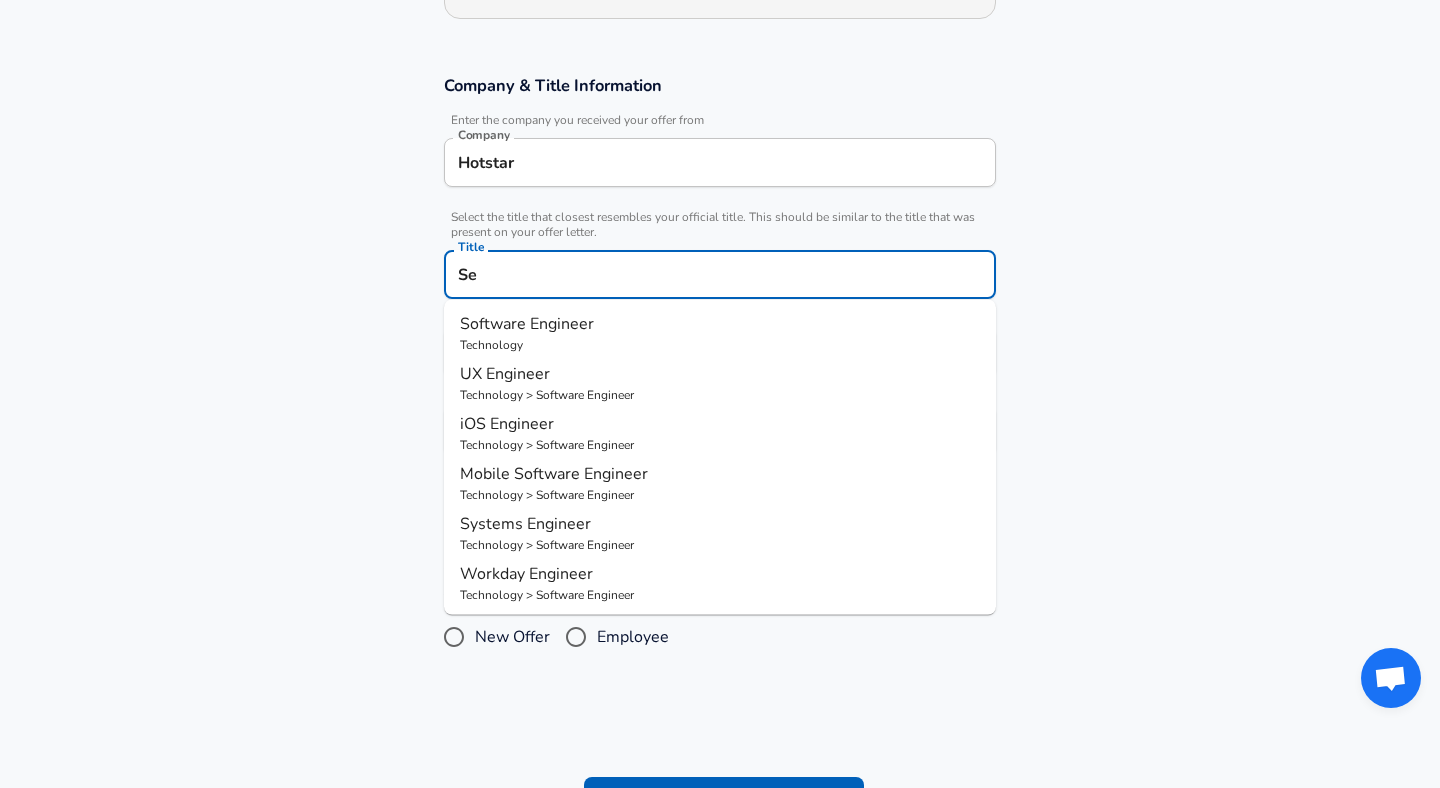type on "S" 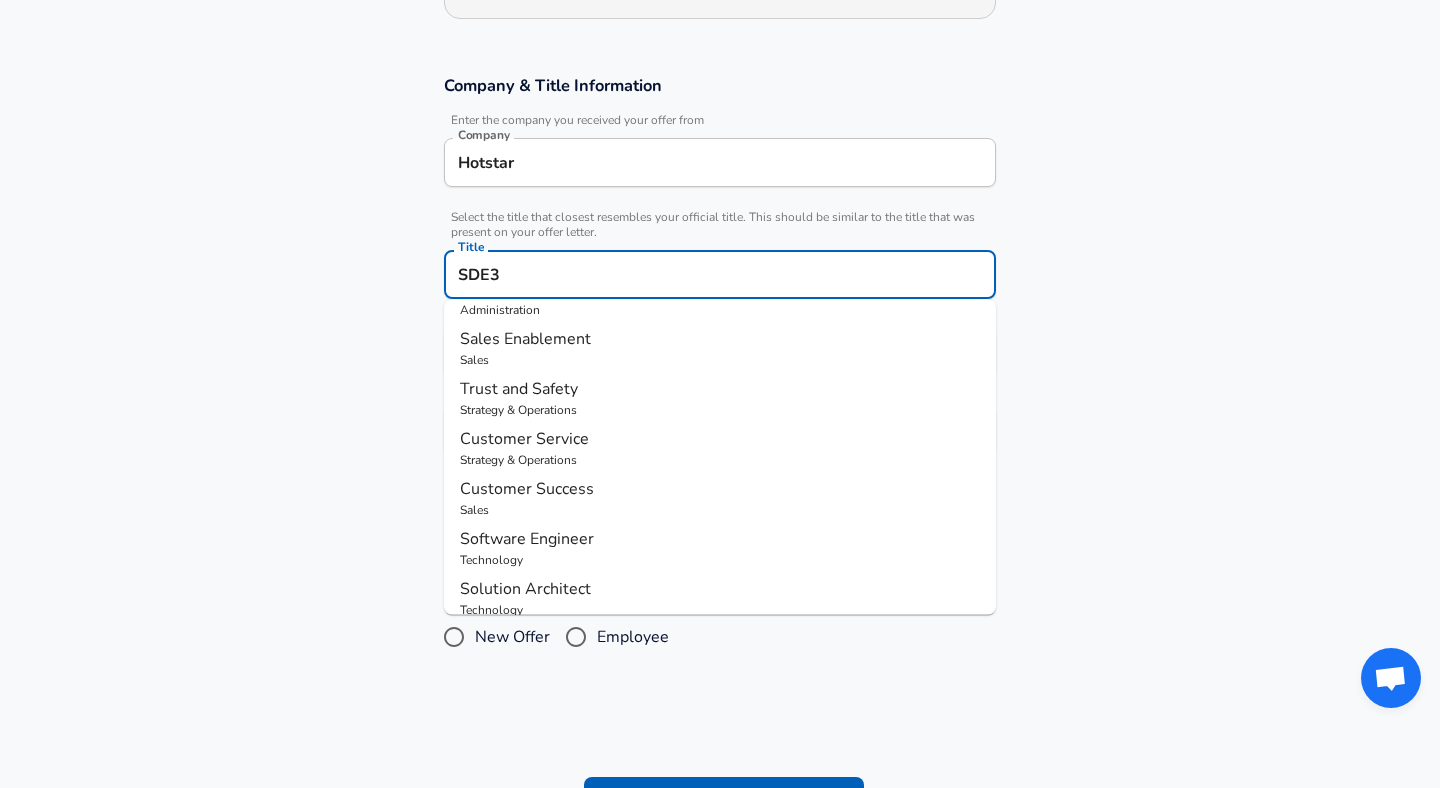 scroll, scrollTop: 201, scrollLeft: 0, axis: vertical 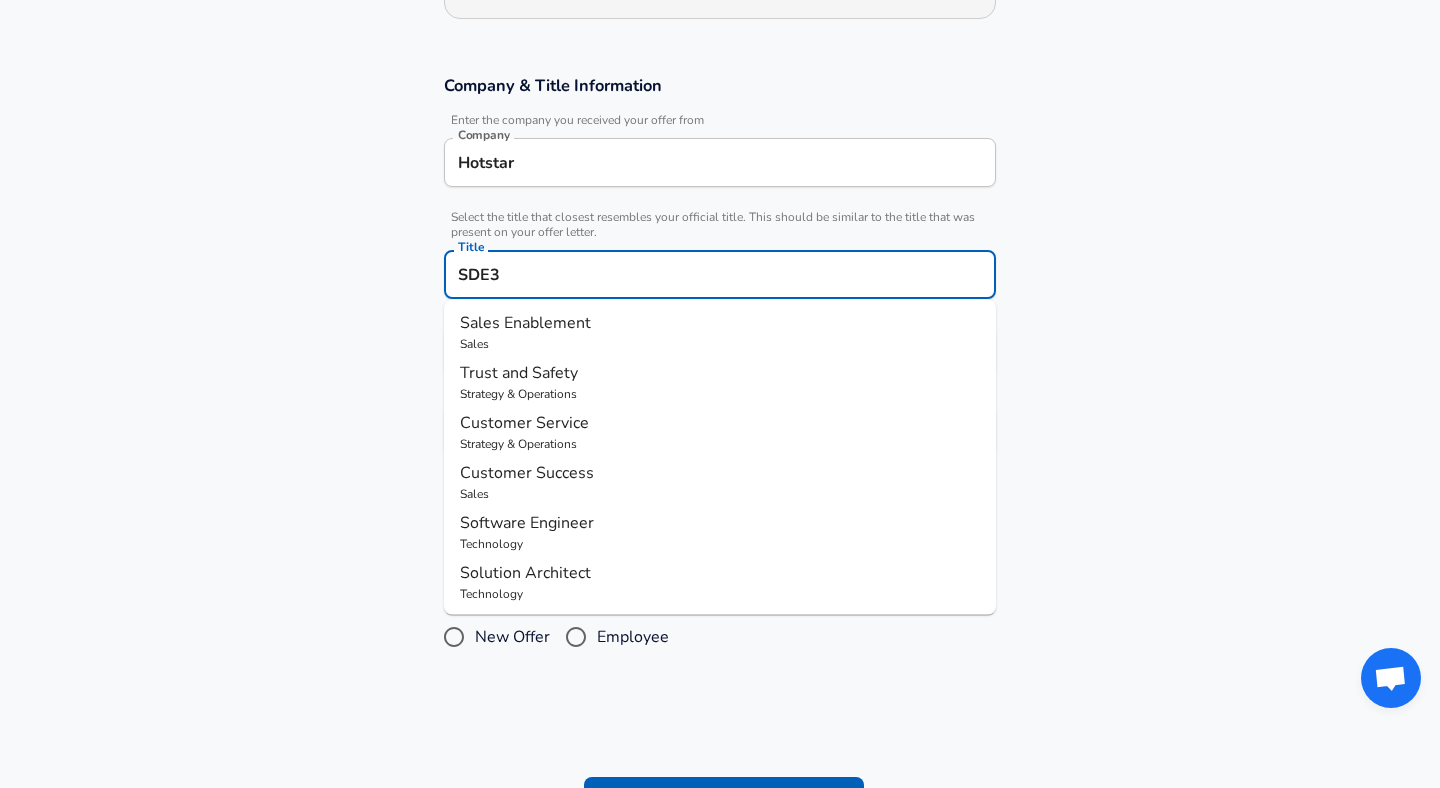 click on "Technology" at bounding box center (720, 544) 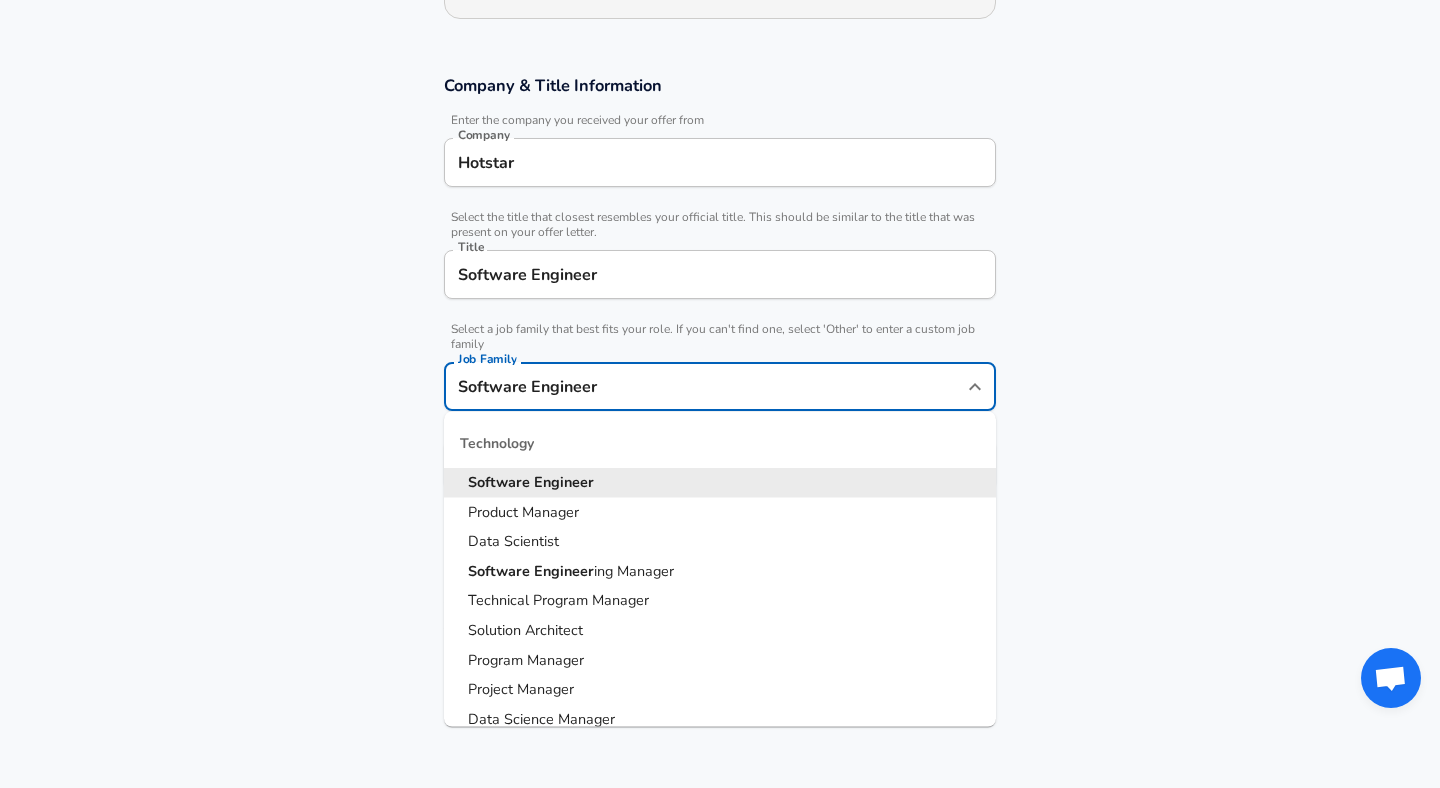 scroll, scrollTop: 345, scrollLeft: 0, axis: vertical 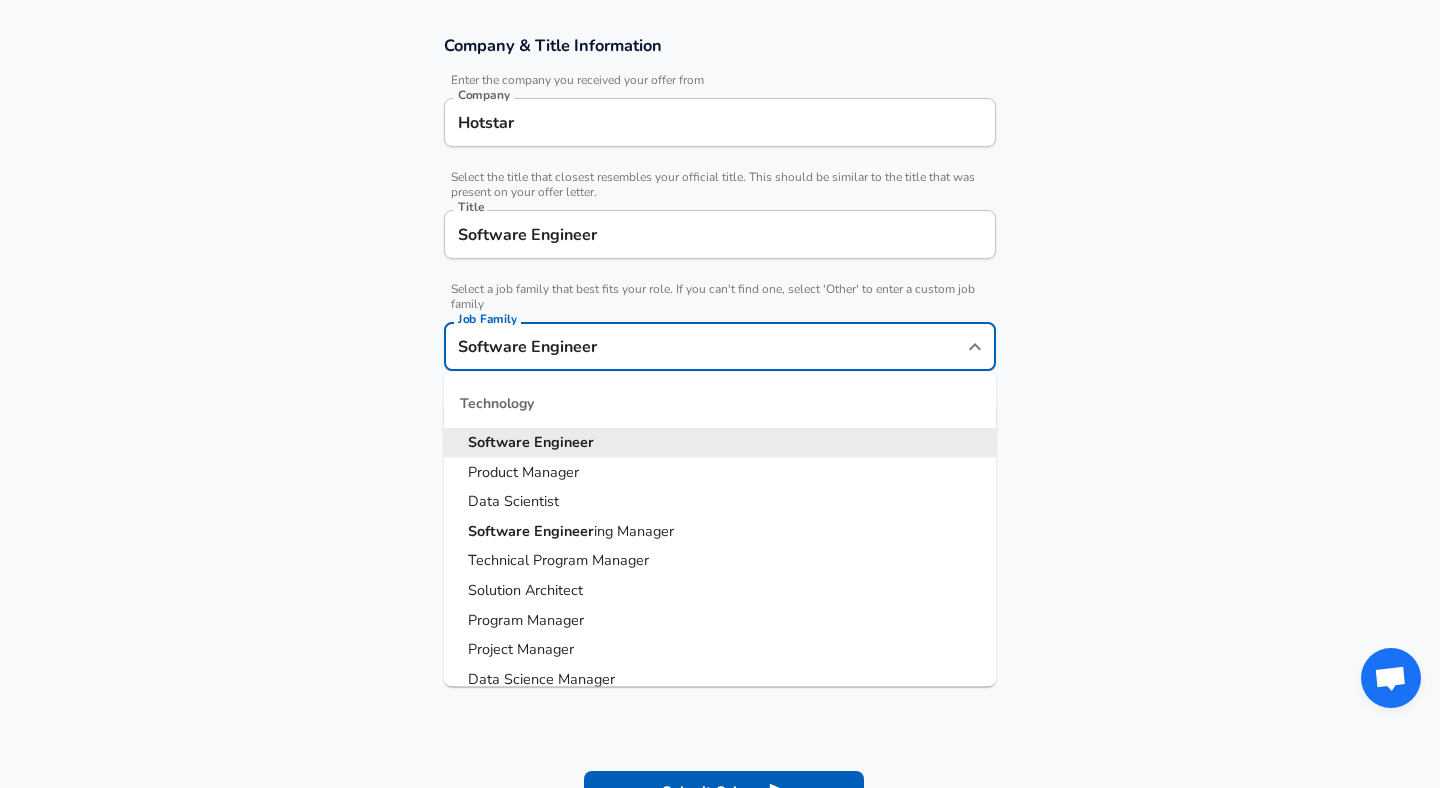 click on "Software Engineer" at bounding box center (705, 346) 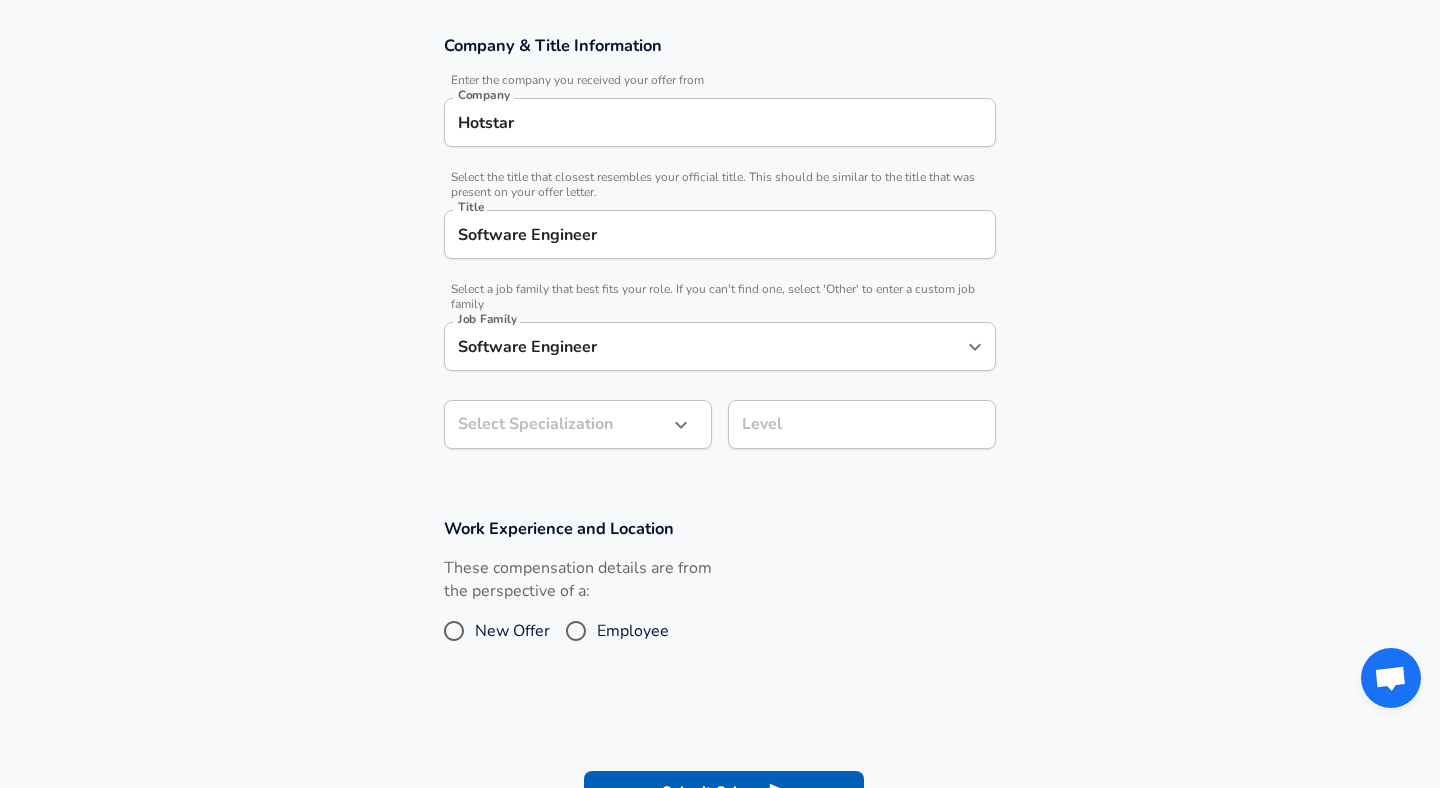 click on "Company & Title Information   Enter the company you received your offer from Company Hotstar Company   Select the title that closest resembles your official title. This should be similar to the title that was present on your offer letter. Title Software Engineer Title   Select a job family that best fits your role. If you can't find one, select 'Other' to enter a custom job family Job Family Software Engineer Job Family Select Specialization ​ Select Specialization Level Level" at bounding box center (720, 252) 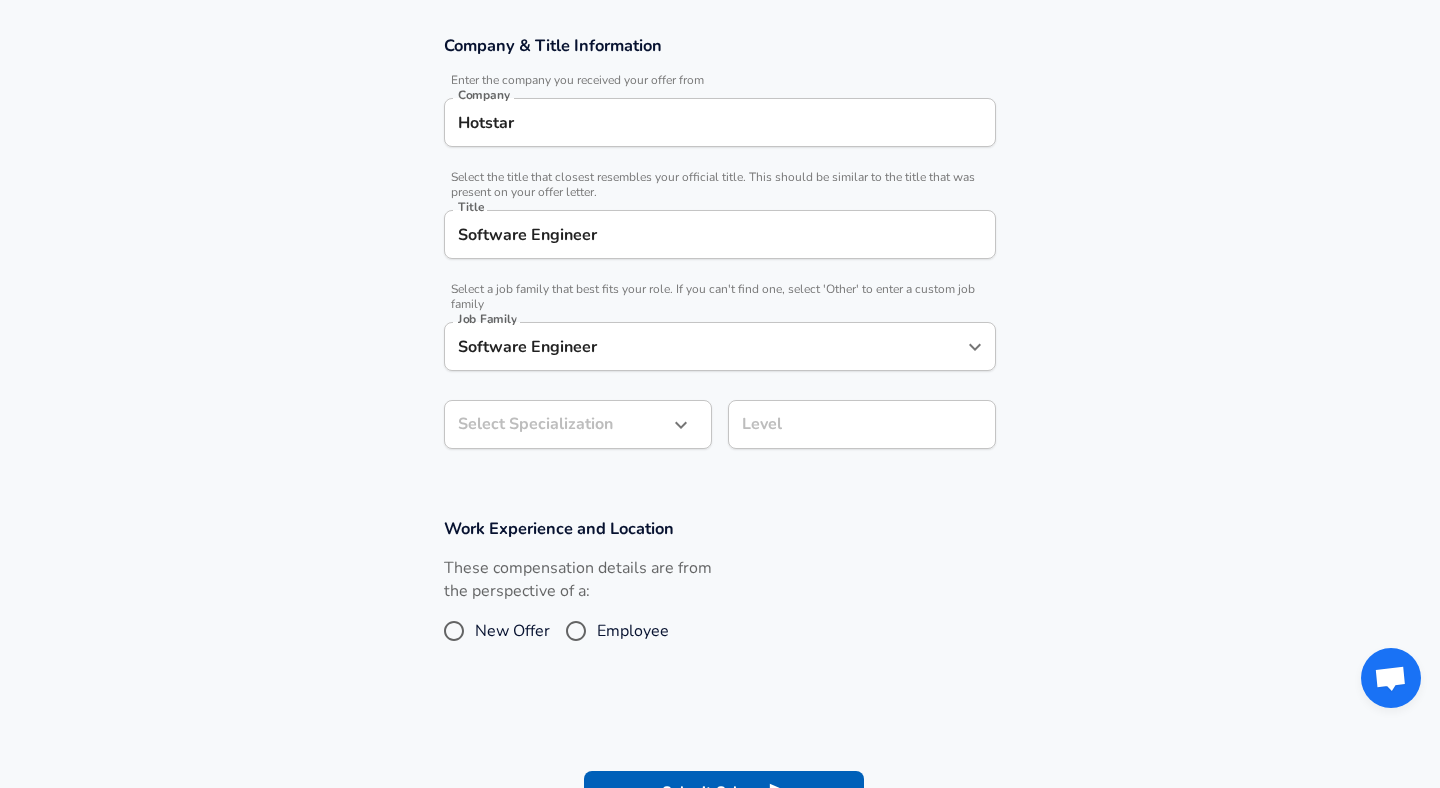 click on "Software Engineer" at bounding box center [720, 234] 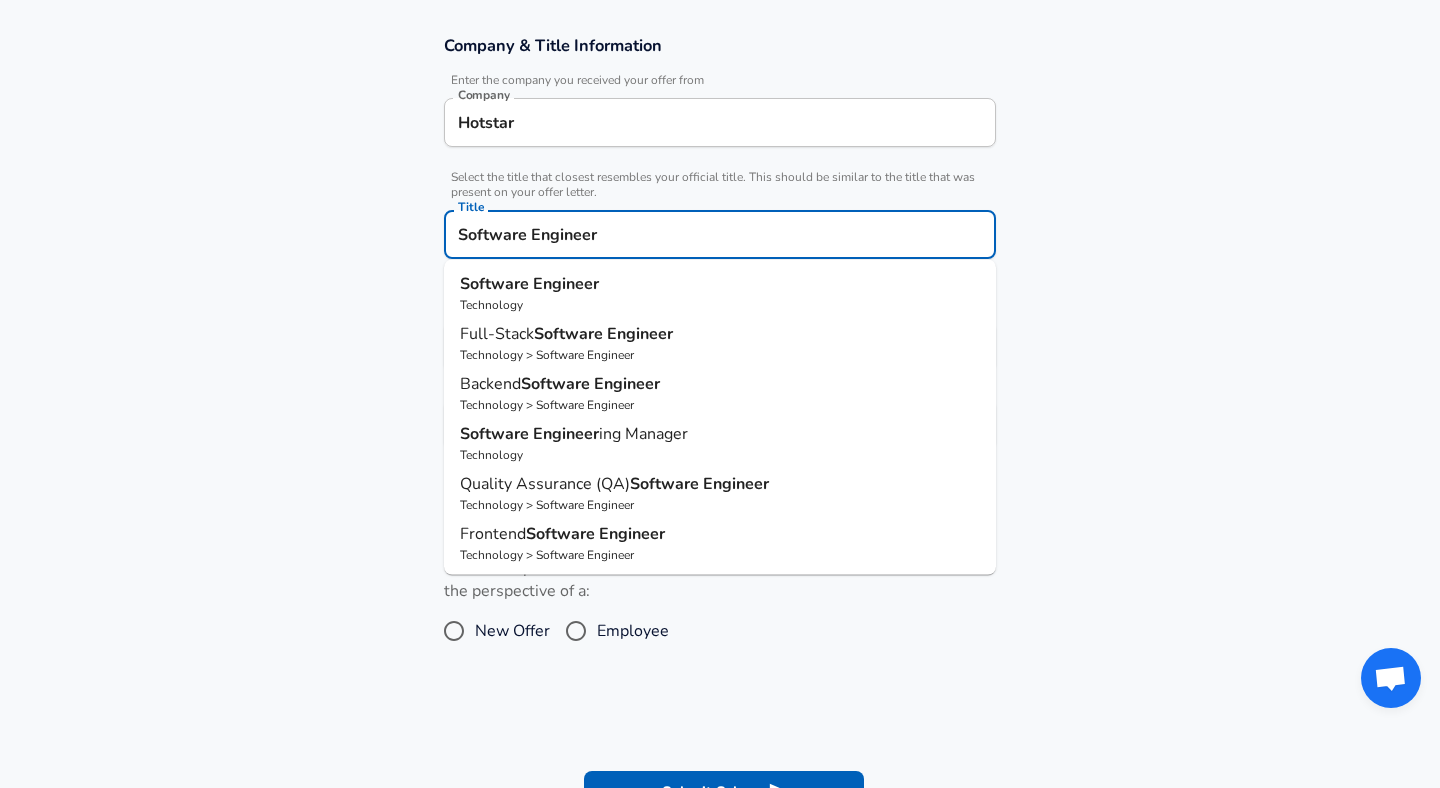 click on "Software Engineer" at bounding box center (720, 234) 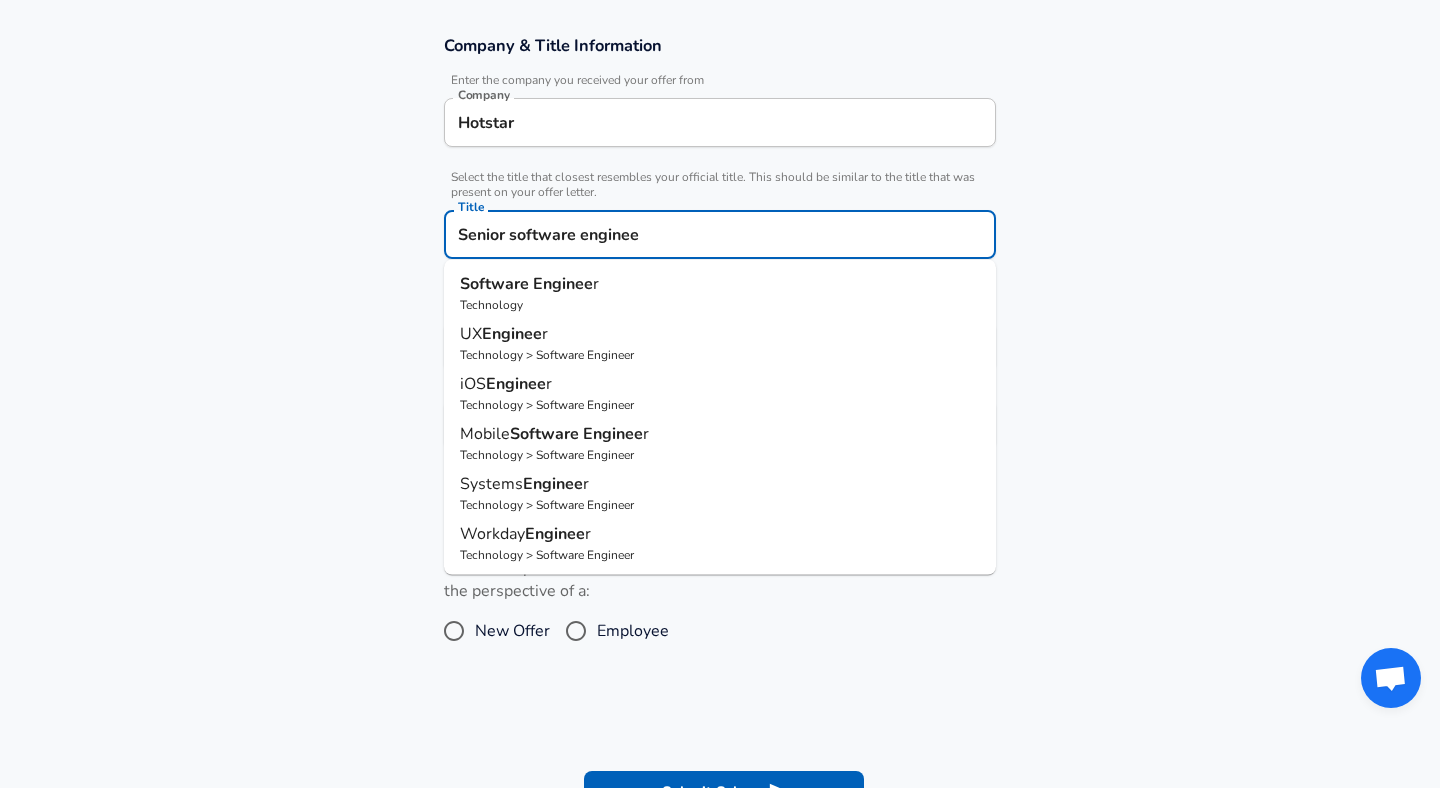 type on "Senior software engineer" 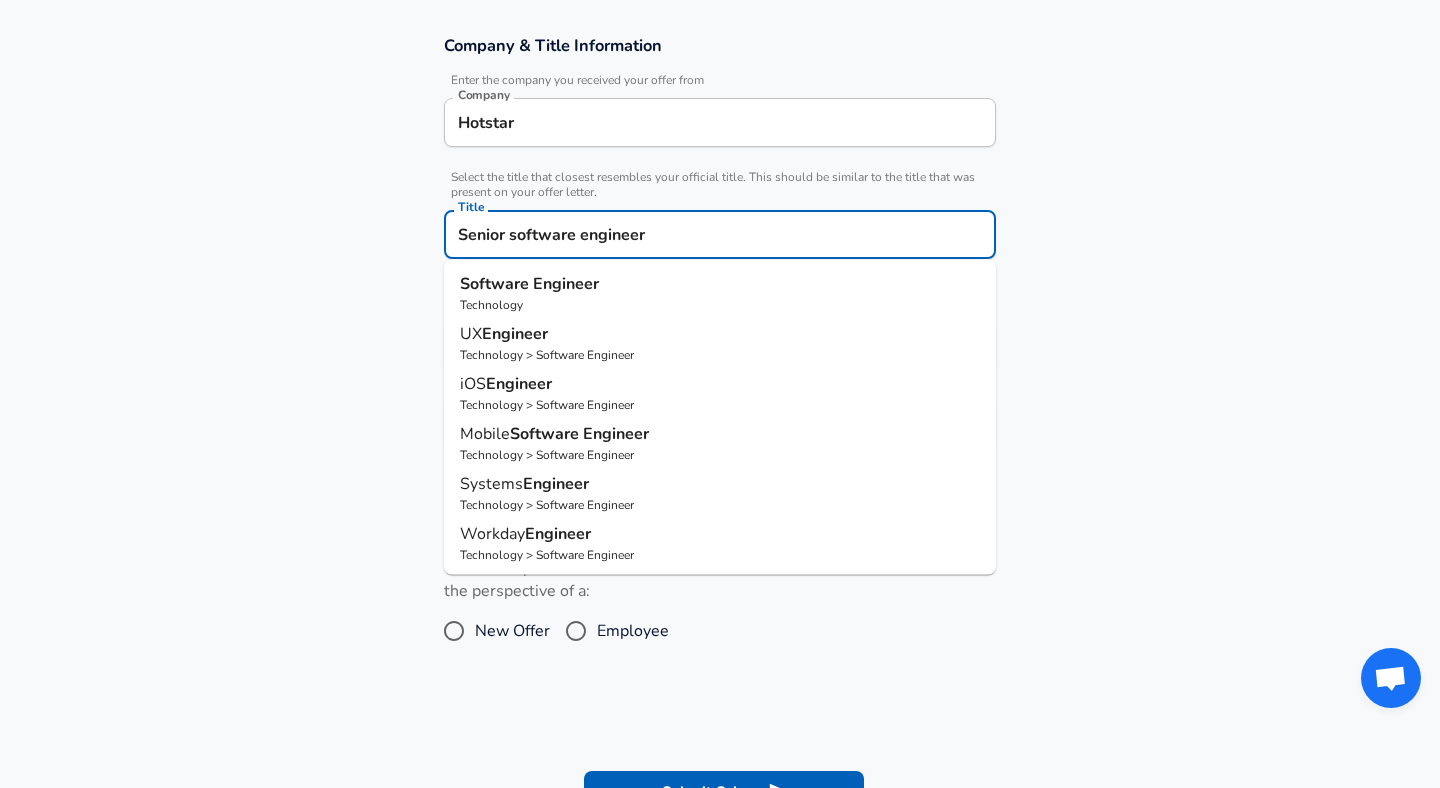 click on "Submit Salary" at bounding box center [724, 792] 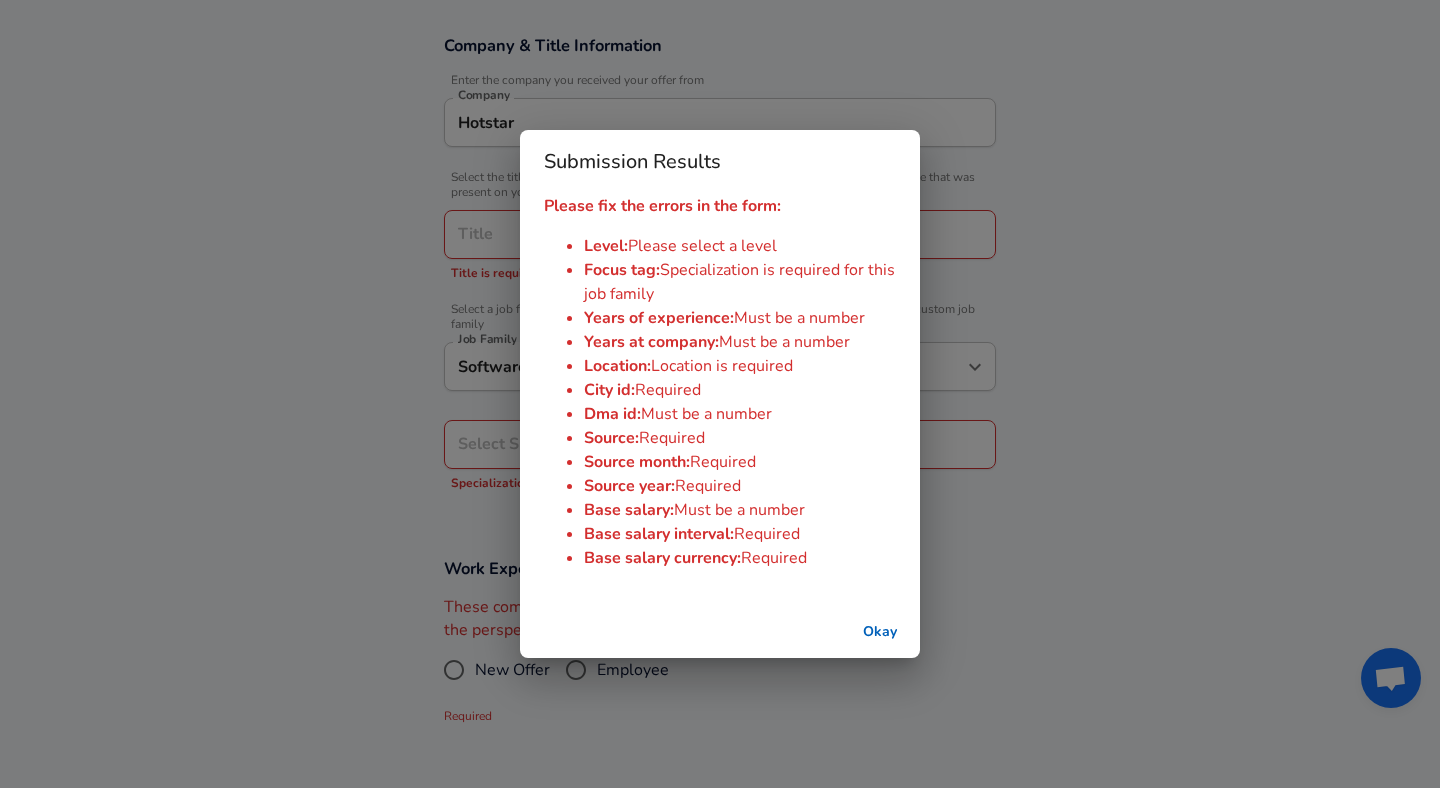 click on "Okay" at bounding box center (880, 632) 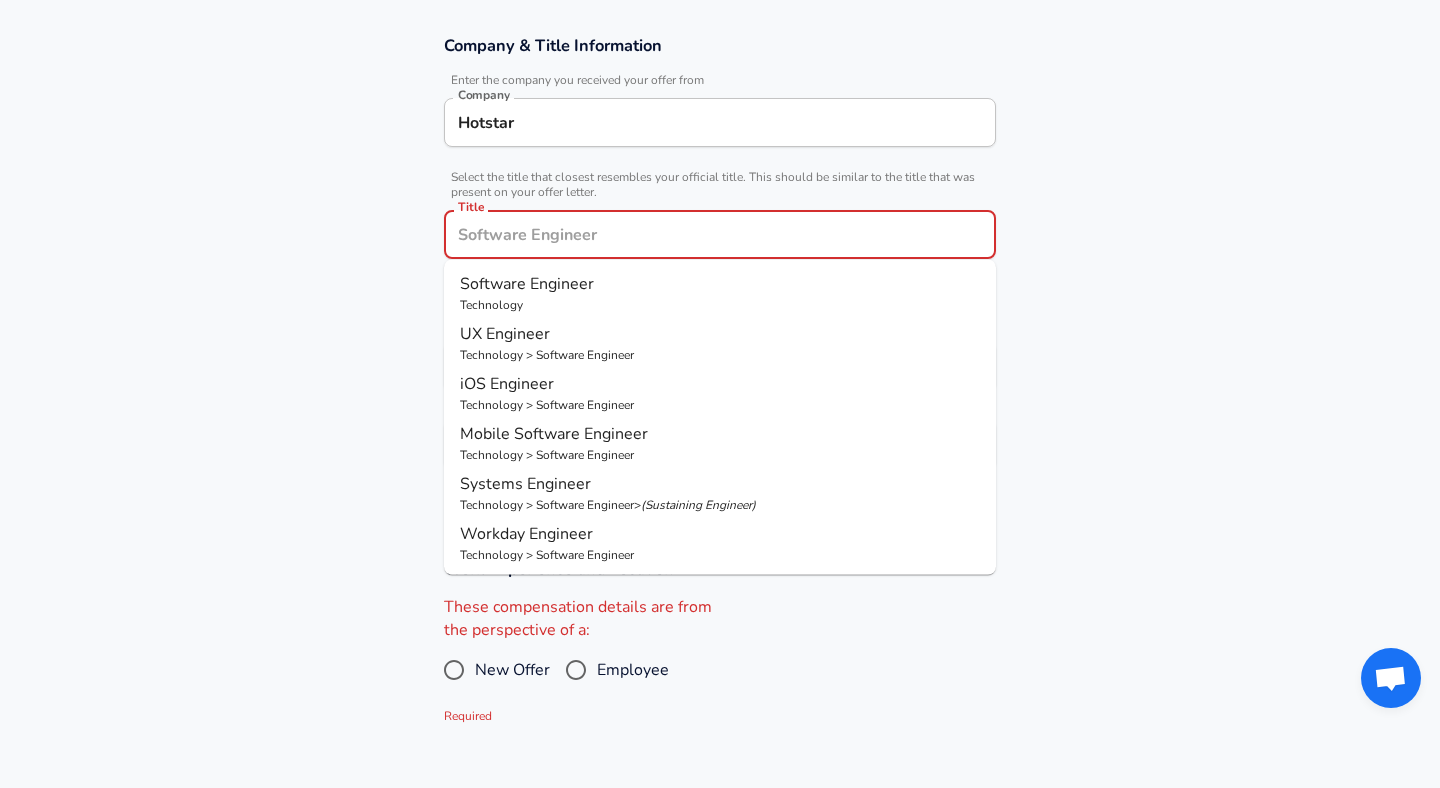click on "Title" at bounding box center (720, 234) 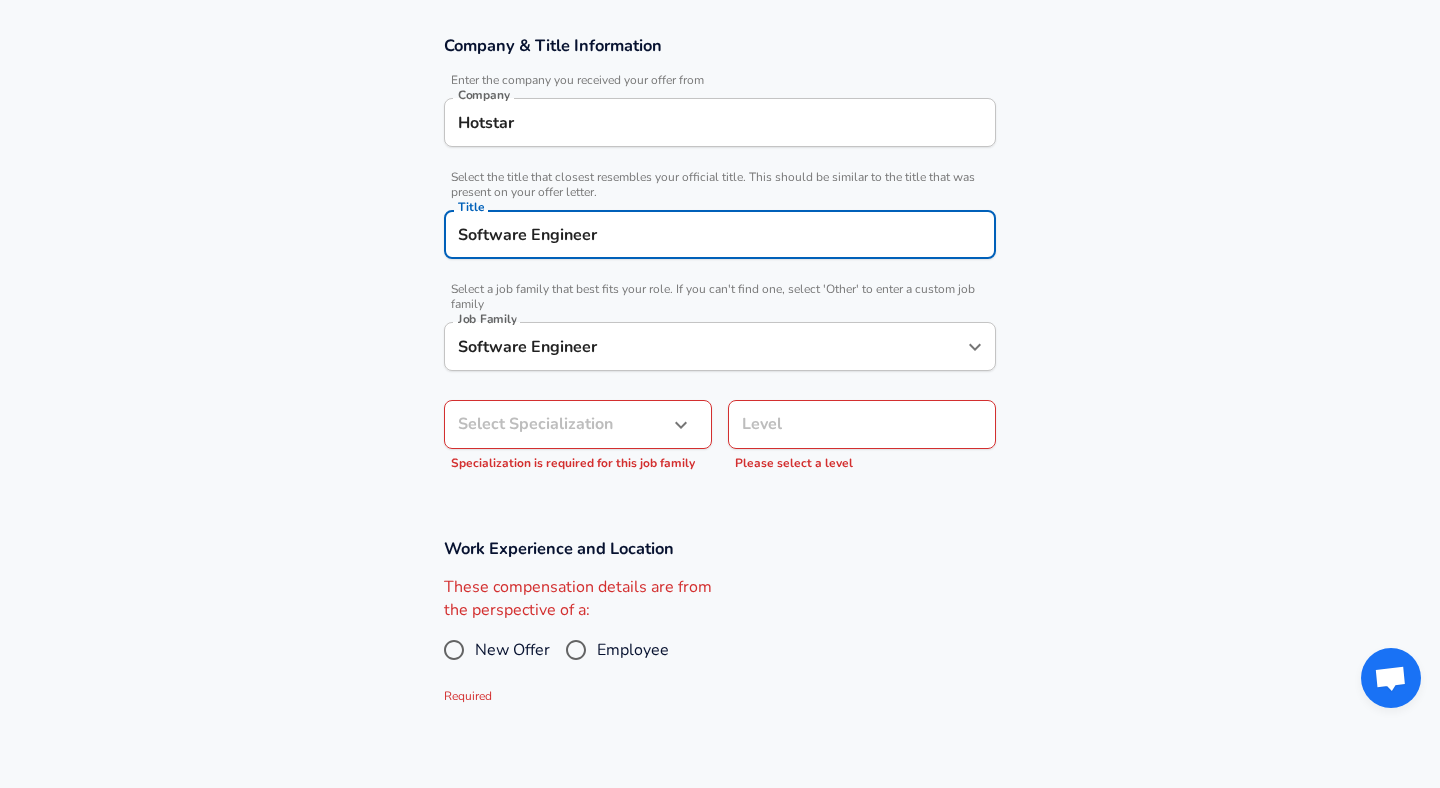 click on "Enhance Privacy and Anonymity Yes Automatically hides specific fields until there are enough submissions to safely display the full details.   More Details Based on your submission and the data points that we have already collected, we will automatically hide and anonymize specific fields if there aren't enough data points to remain sufficiently anonymous. Company & Title Information   Enter the company you received your offer from Company Hotstar Company   Select the title that closest resembles your official title. This should be similar to the title that was present on your offer letter. Title Software Engineer Title   Select a job family that best fits your role. If you can't find one, select 'Other' to enter a custom job family Job Family Software Engineer Job Family Select Specialization ​ Select Specialization Specialization is required for this job family Level Level Please select a level Work Experience and Location" at bounding box center (720, 49) 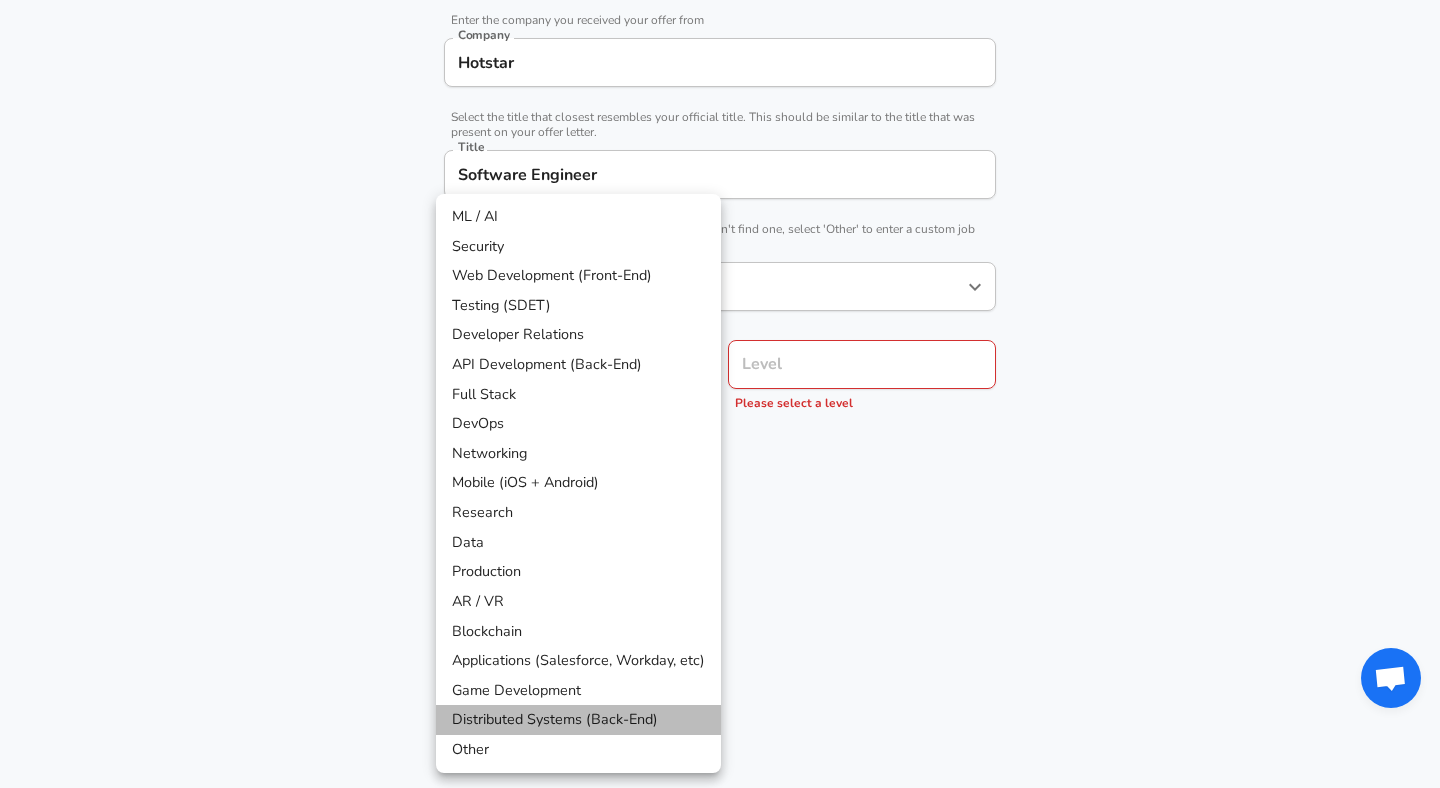click on "Distributed Systems (Back-End)" at bounding box center (578, 720) 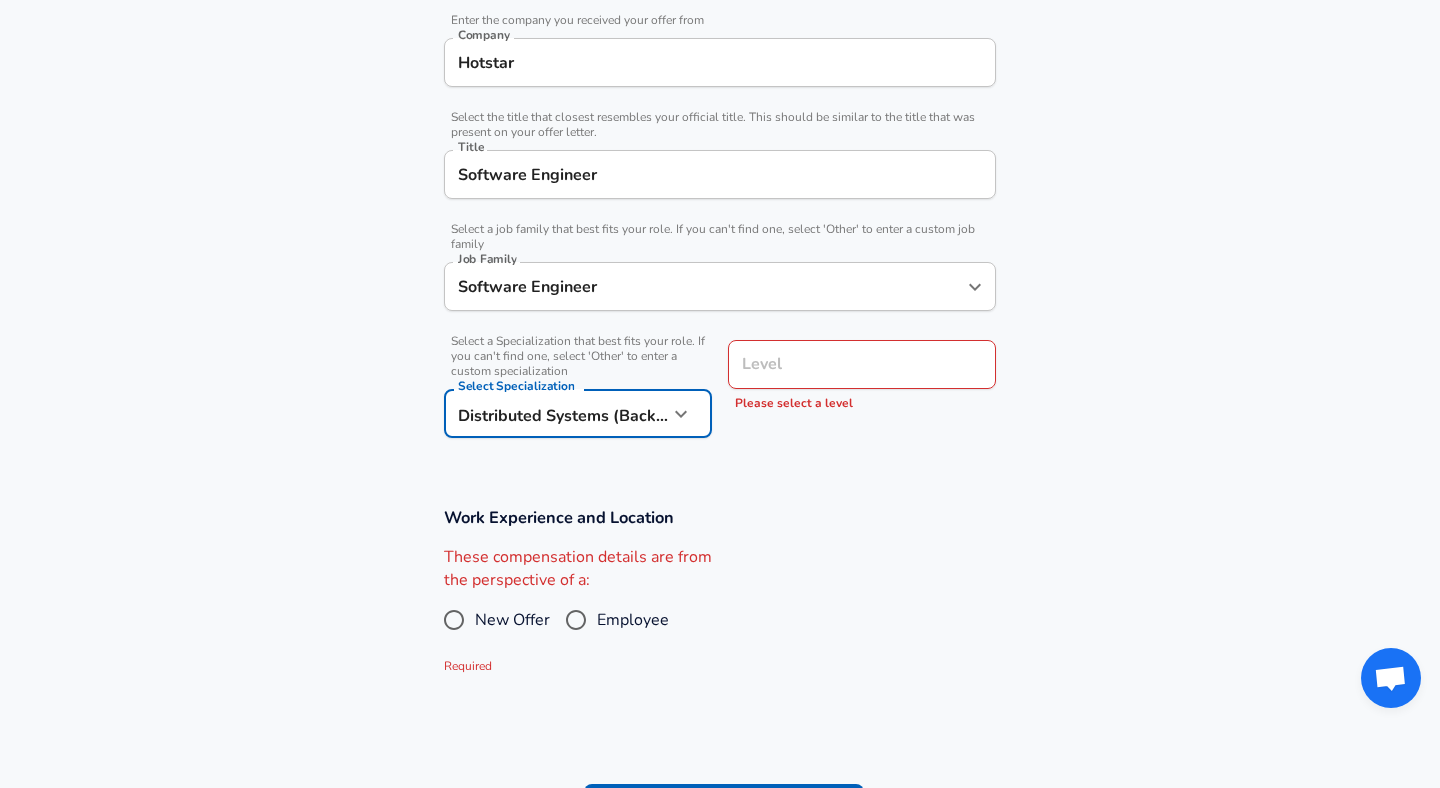 click on "Level" at bounding box center (862, 364) 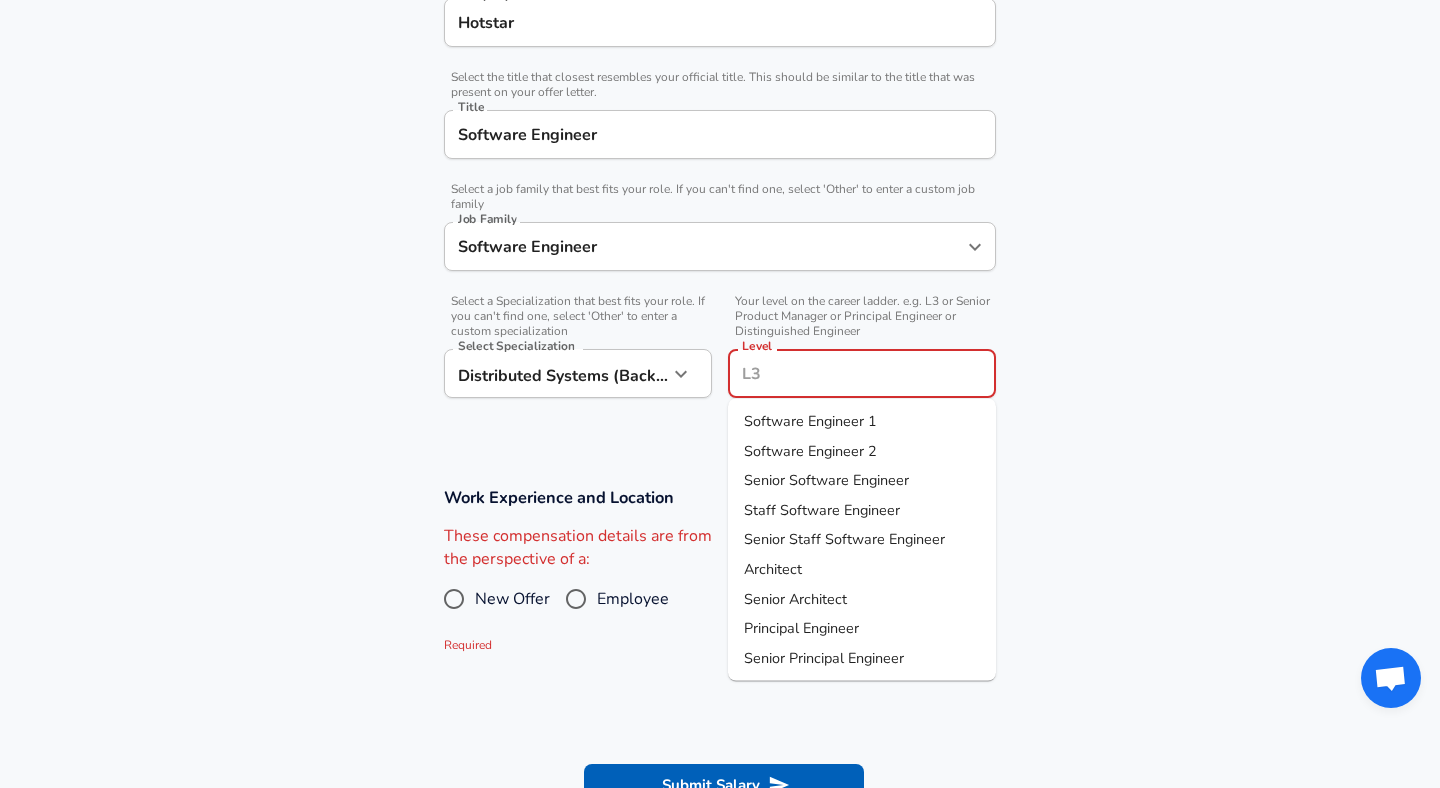 click on "Senior Software Engineer" at bounding box center (826, 480) 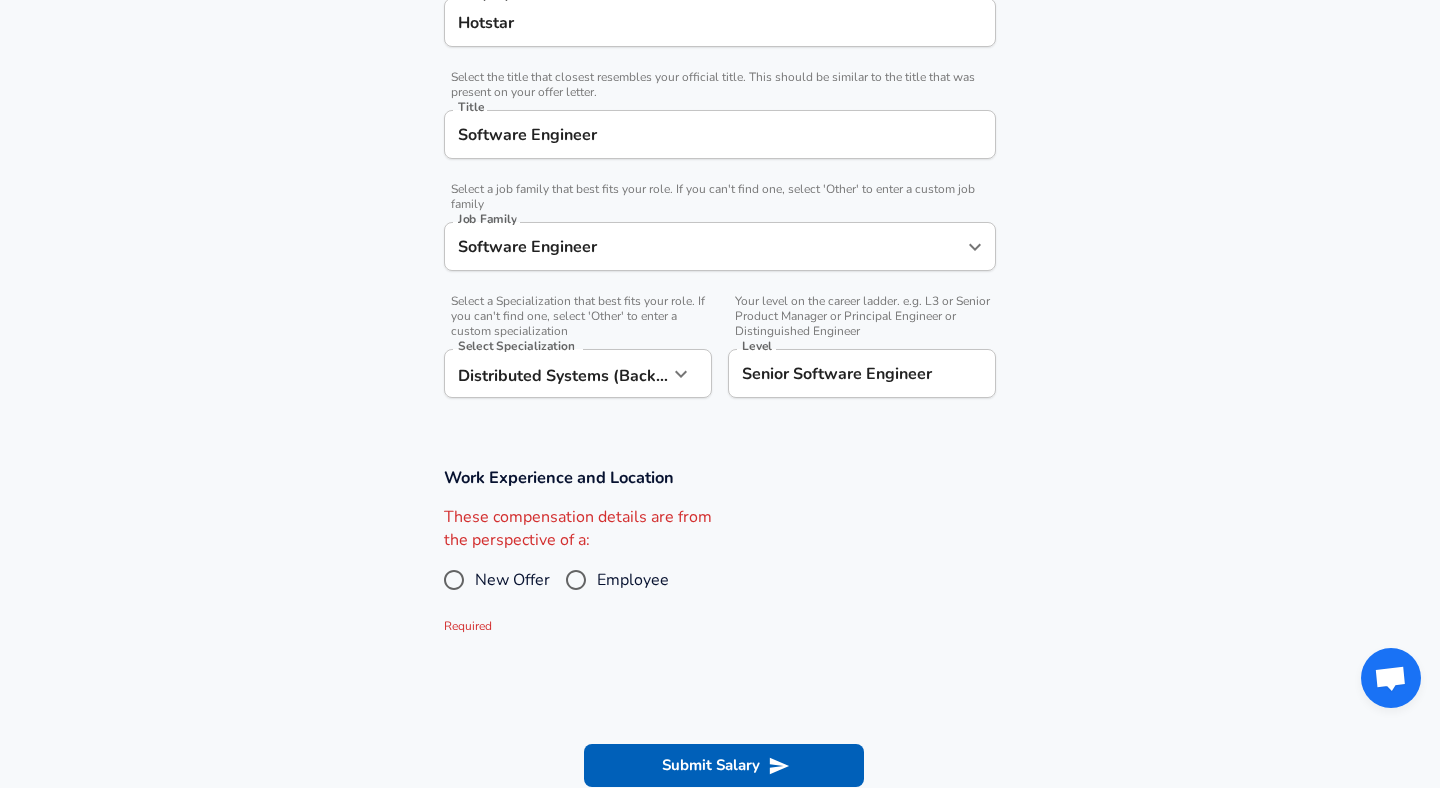 click on "These compensation details are from the perspective of a: New Offer Employee Required" at bounding box center [712, 571] 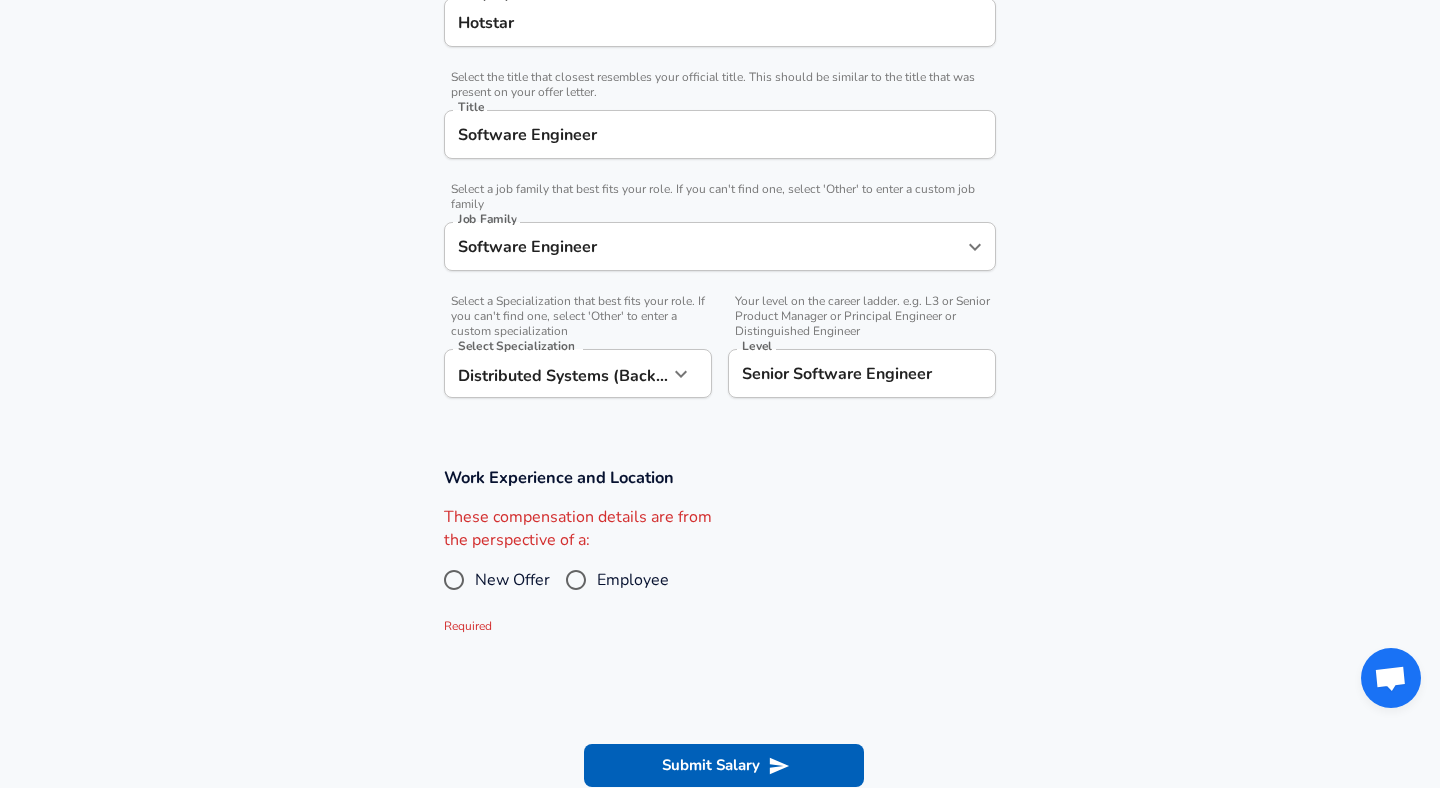 click on "Employee" at bounding box center (576, 580) 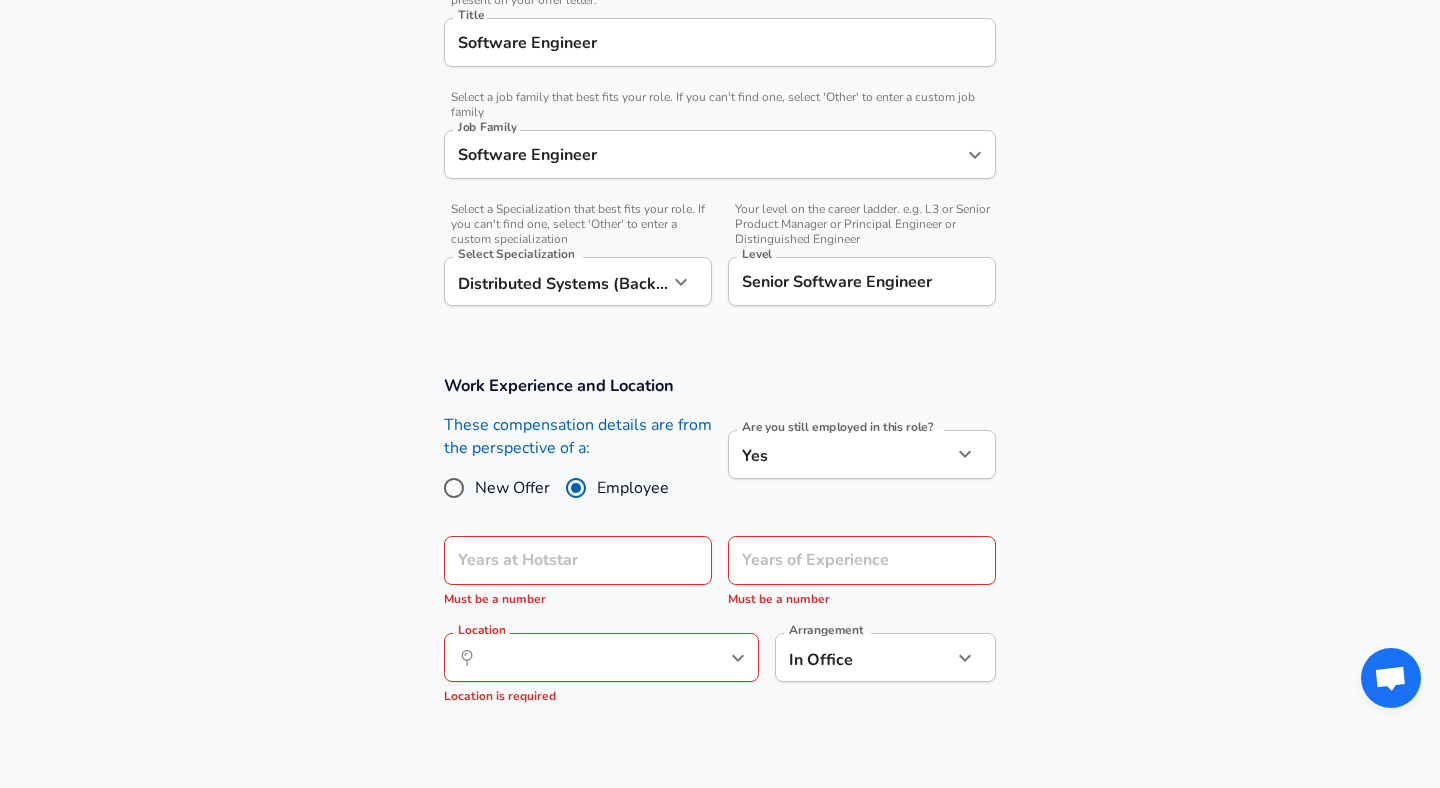 scroll, scrollTop: 654, scrollLeft: 0, axis: vertical 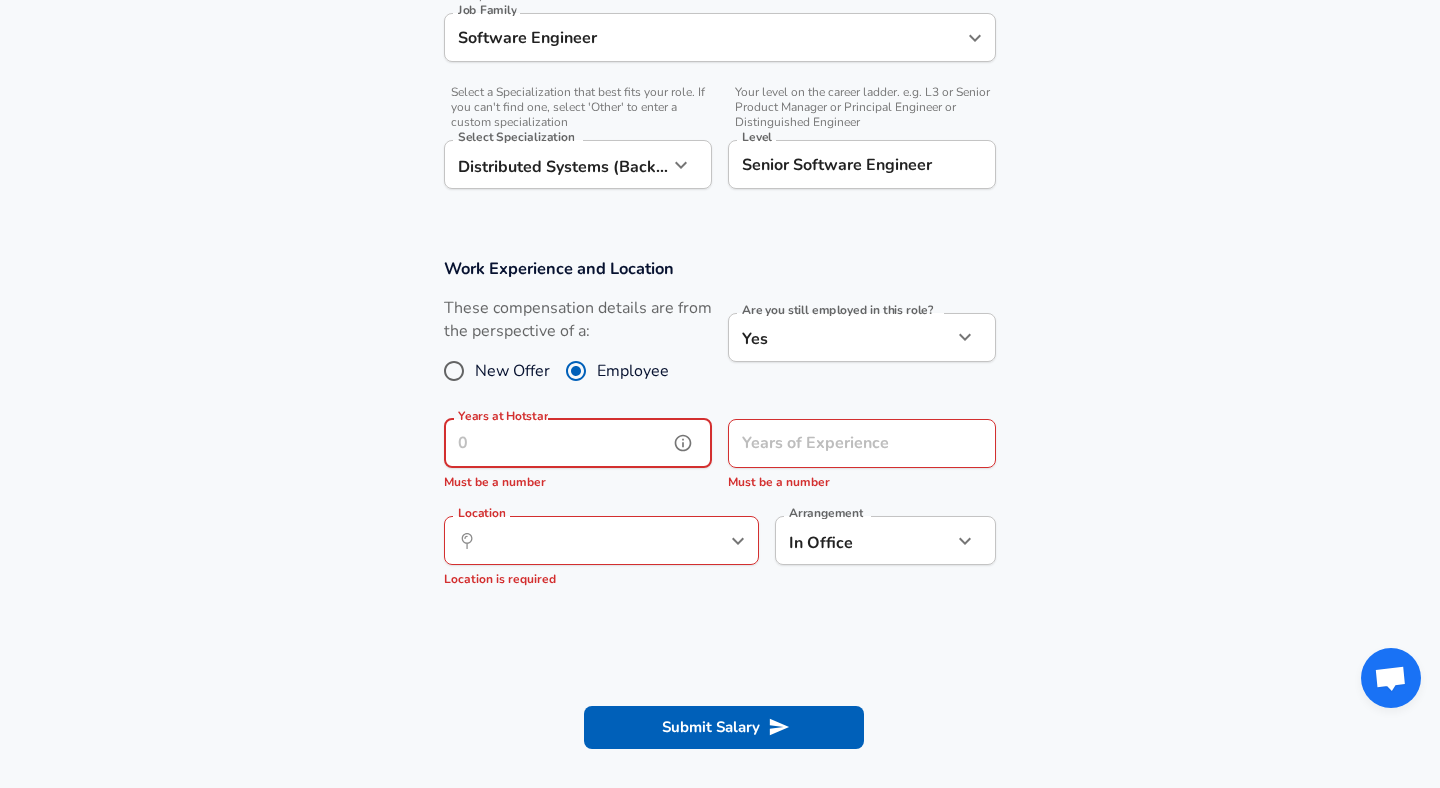 click on "Years at Hotstar" at bounding box center [556, 443] 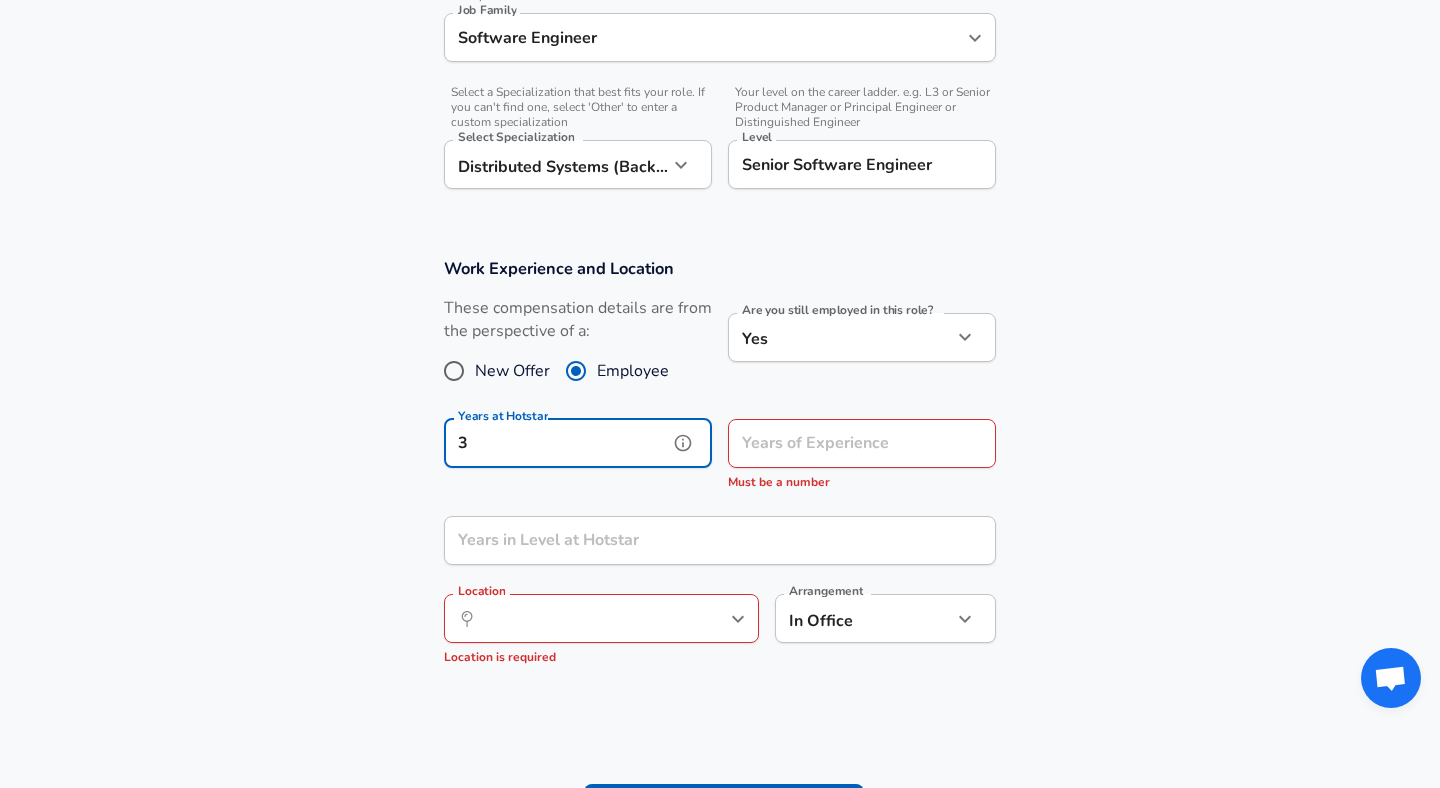 type on "3" 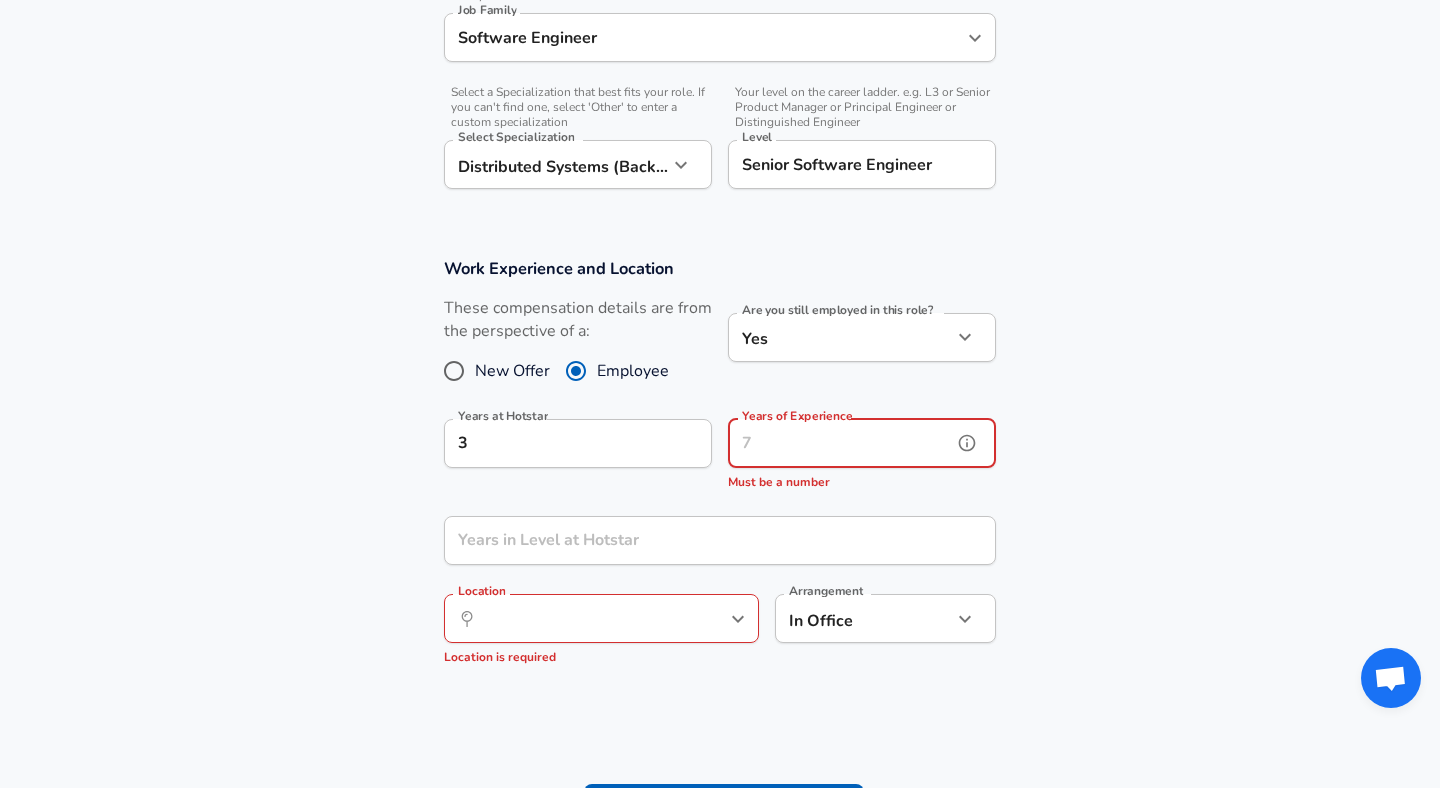 click on "Years of Experience Years of Experience Must be a number" at bounding box center [862, 456] 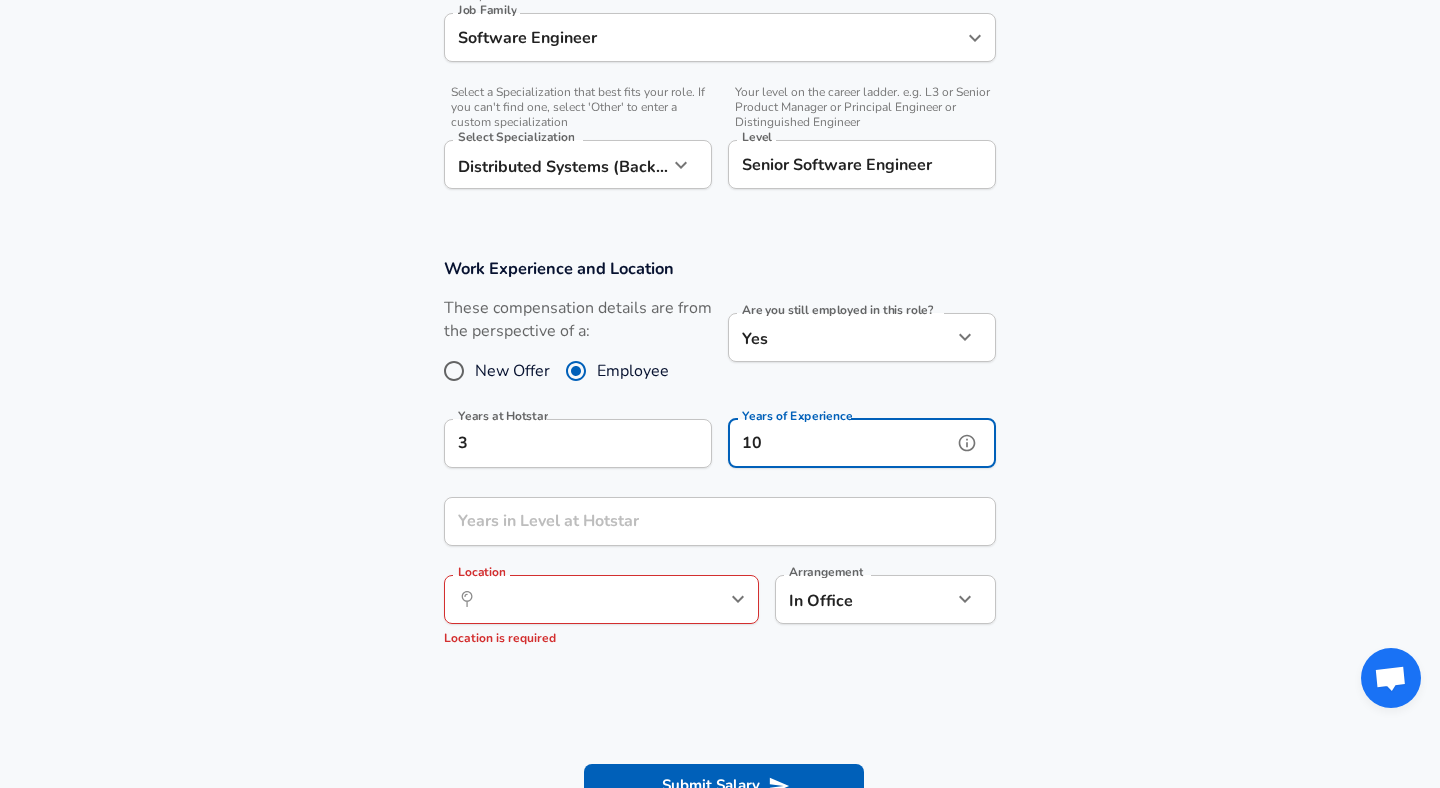 type on "10" 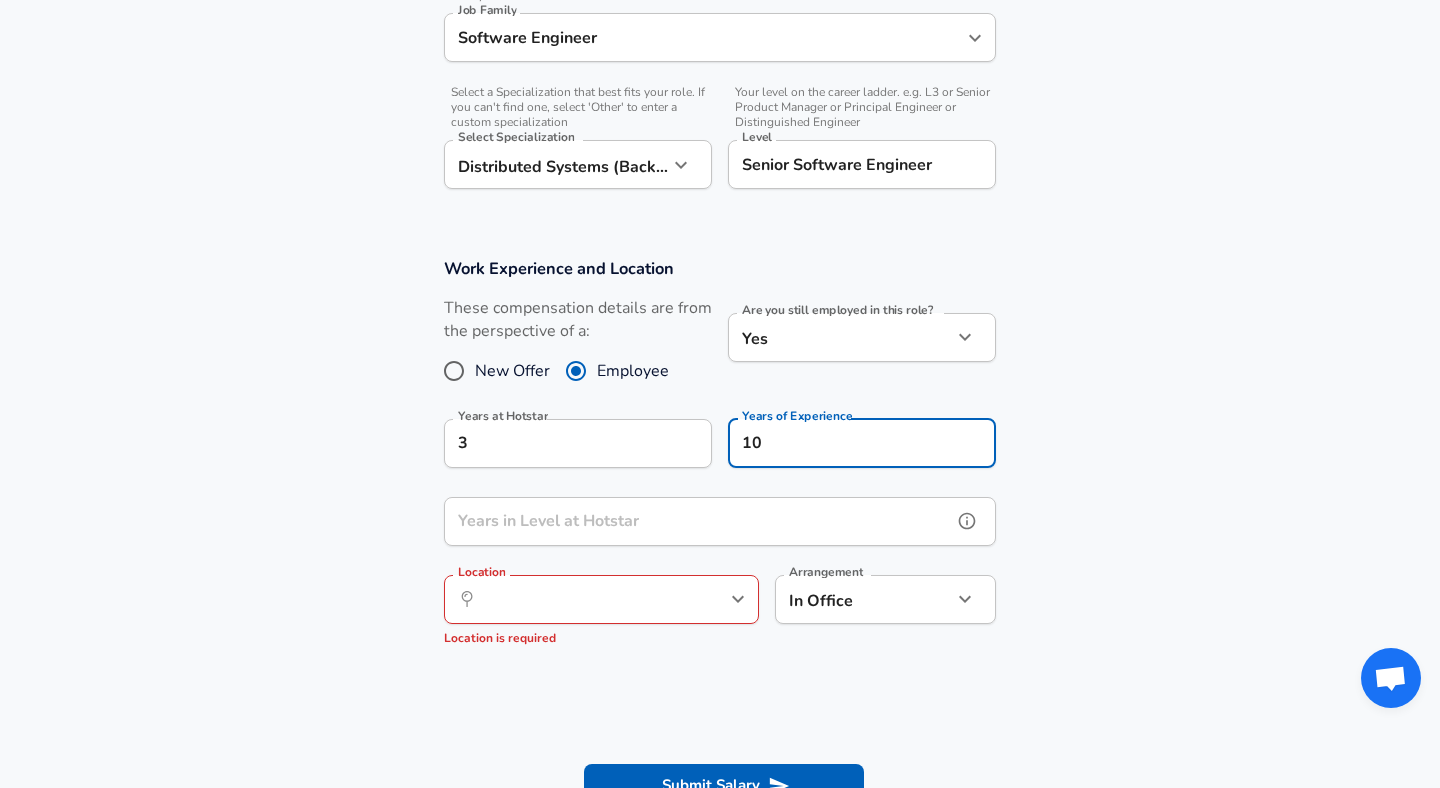 click on "Years in Level at Hotstar" at bounding box center [698, 521] 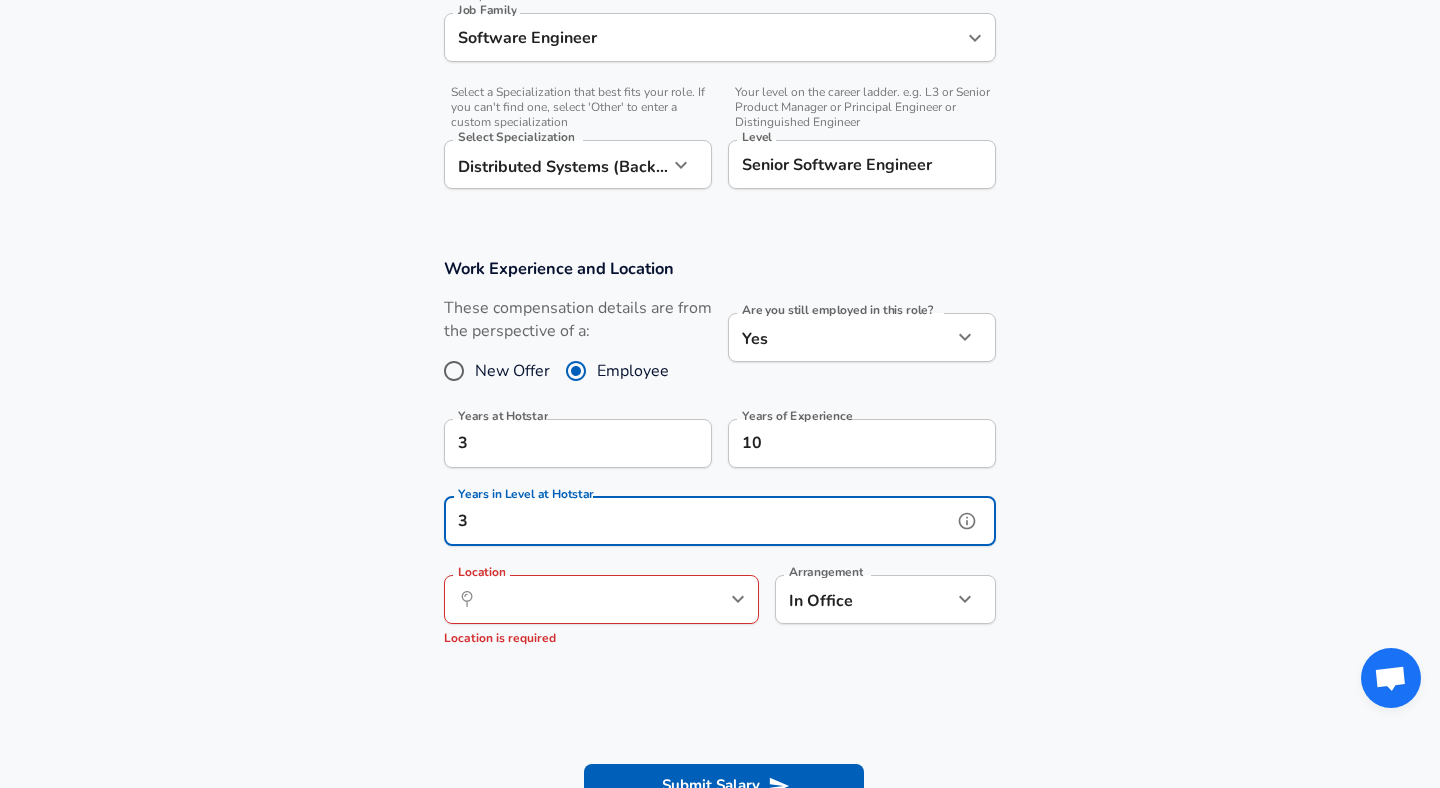 scroll, scrollTop: 0, scrollLeft: 0, axis: both 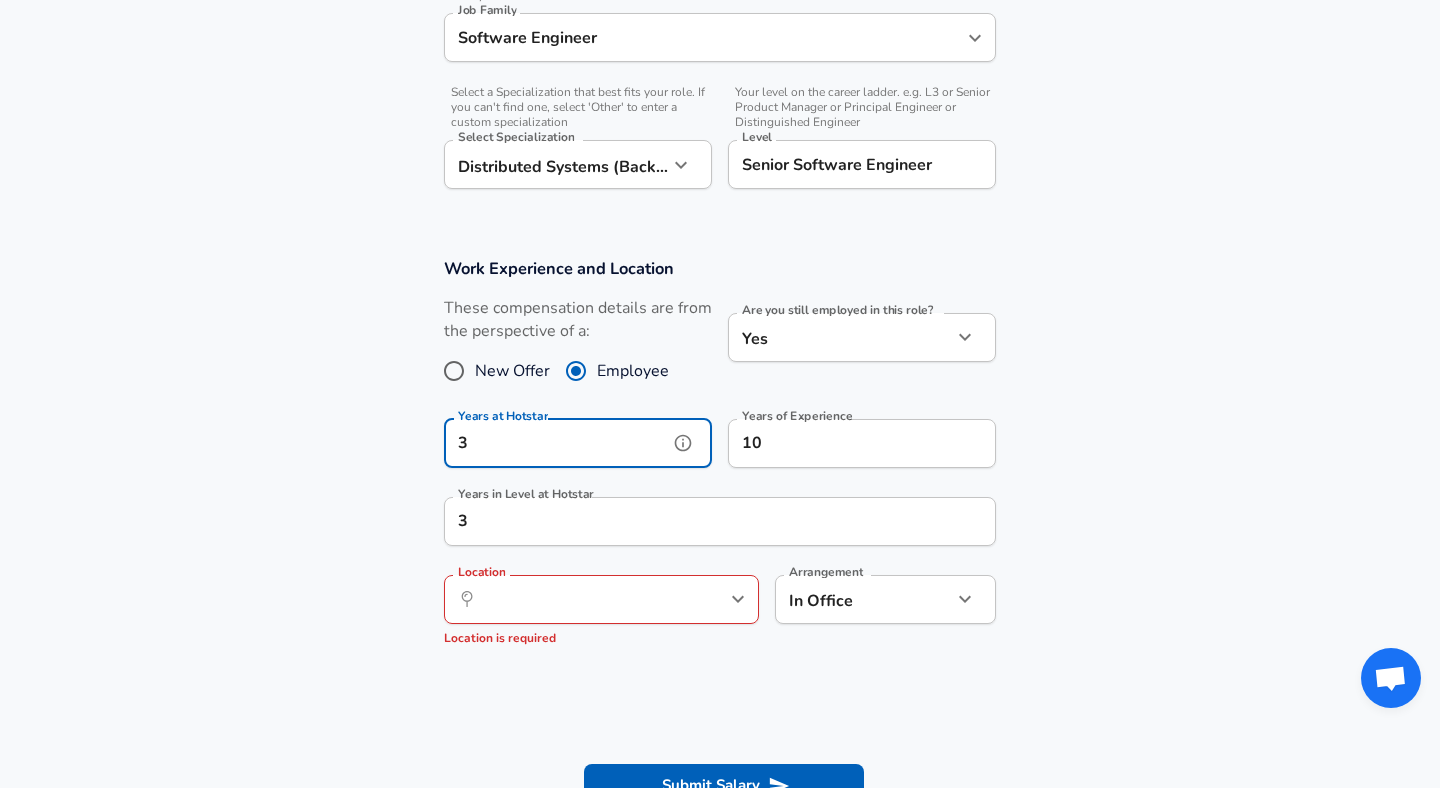 click on "3" at bounding box center (556, 443) 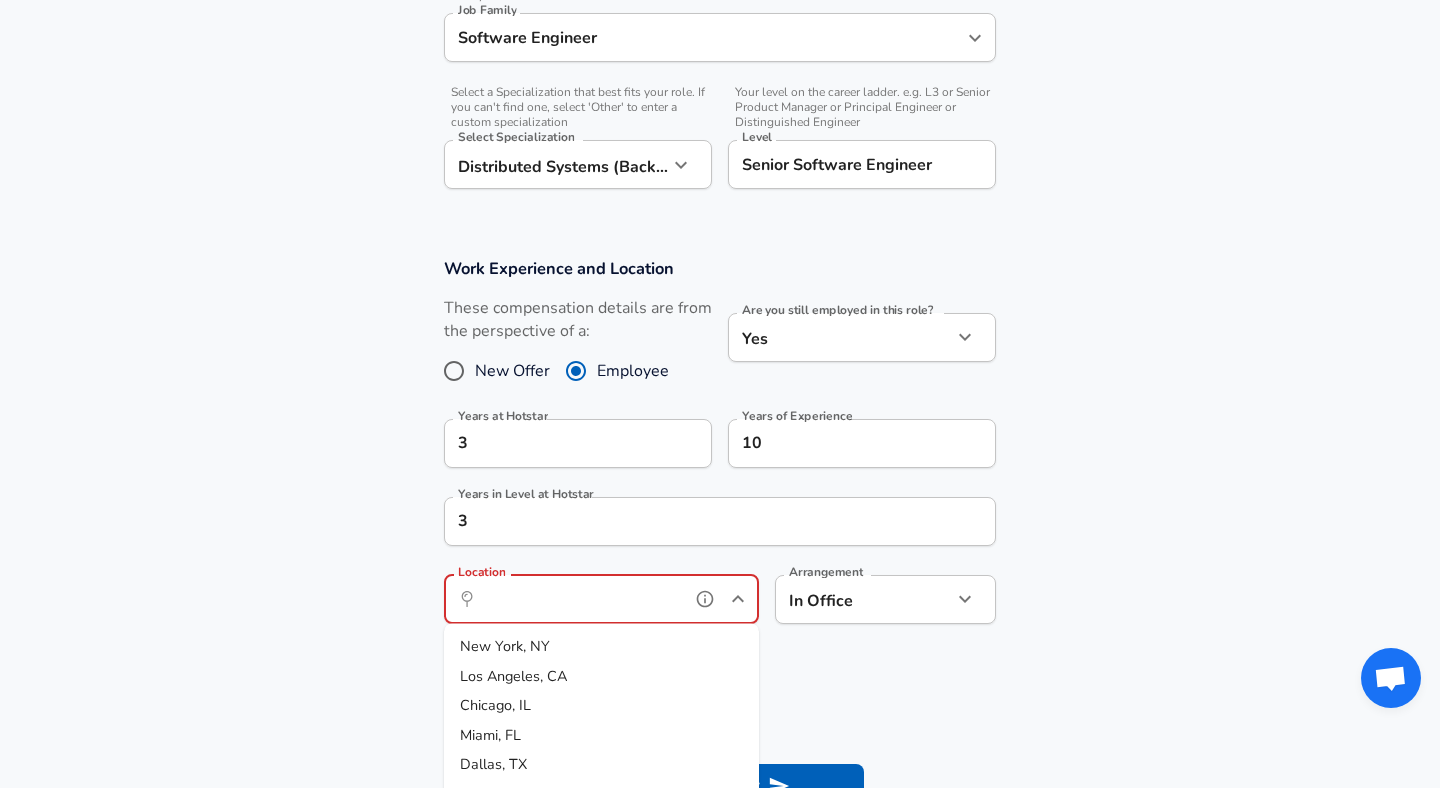 click on "Location" at bounding box center [579, 599] 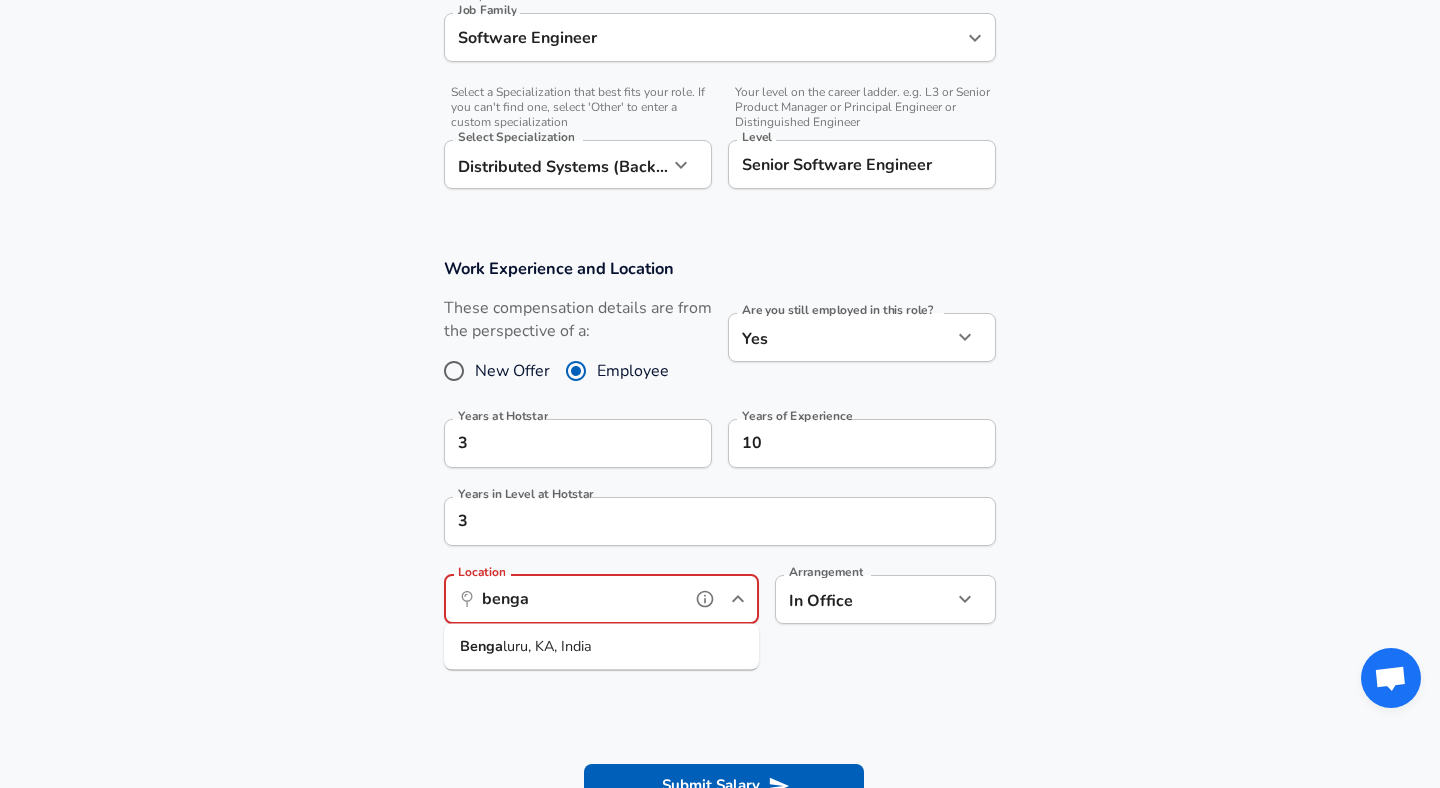 click on "luru, KA, India" at bounding box center [547, 646] 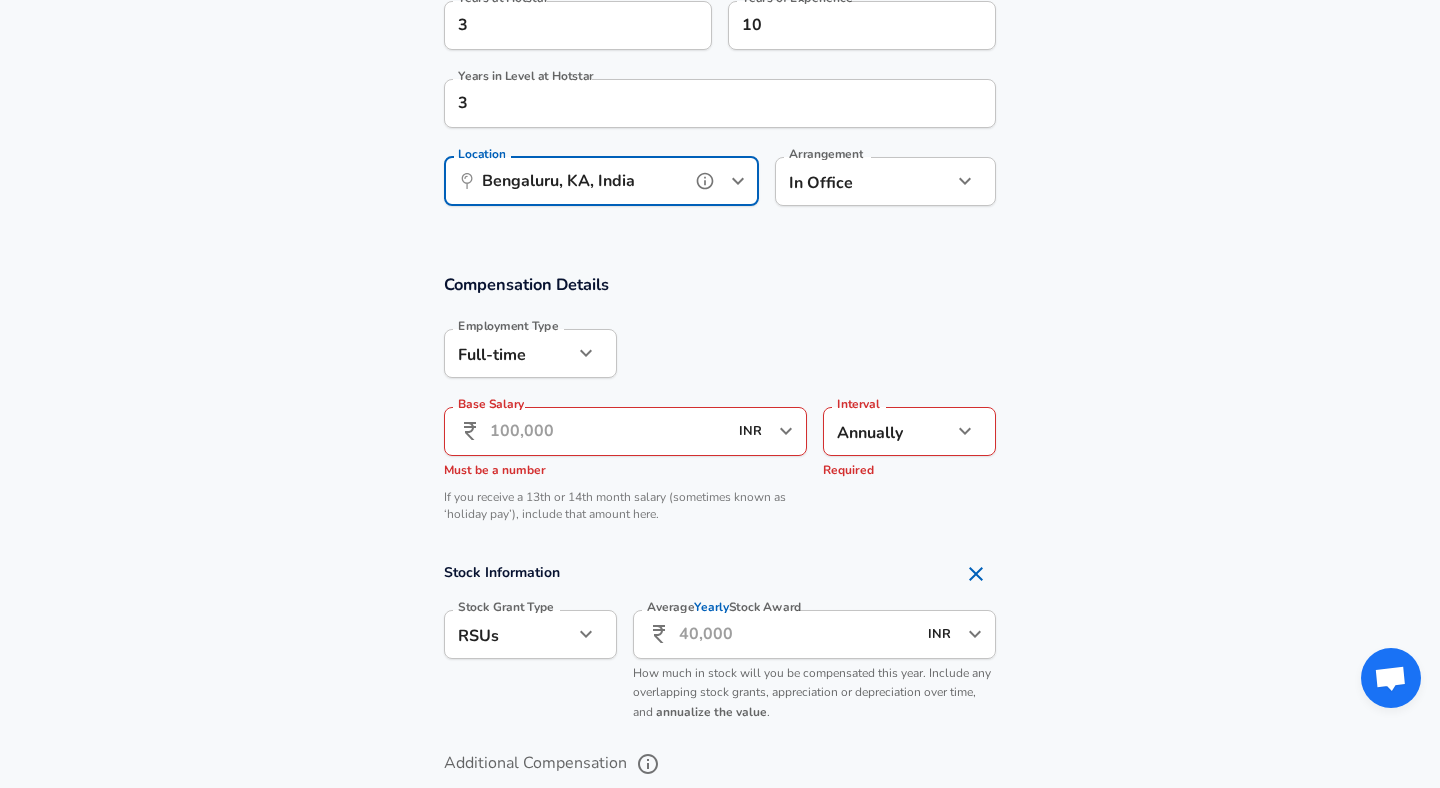 scroll, scrollTop: 1090, scrollLeft: 0, axis: vertical 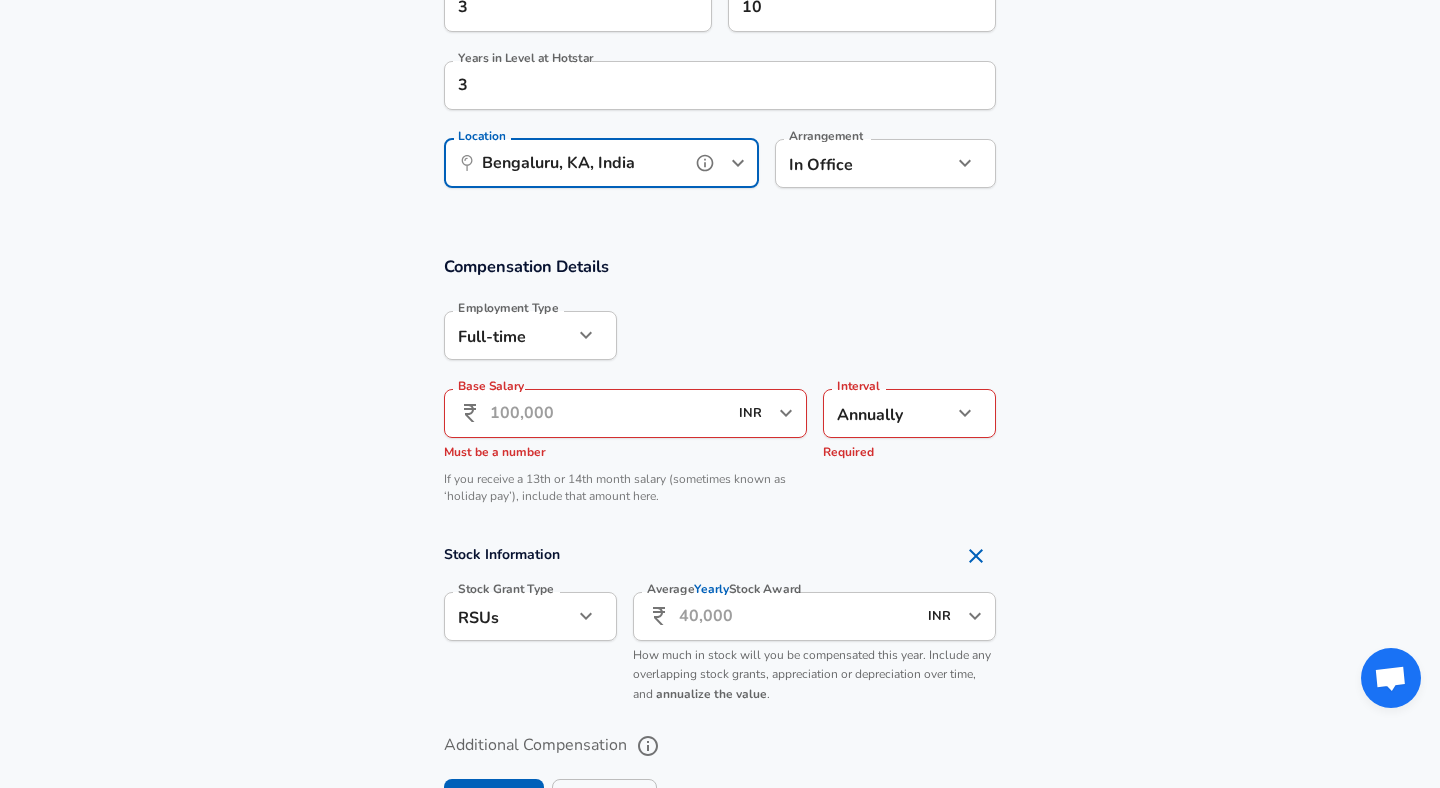 type on "Bengaluru, KA, India" 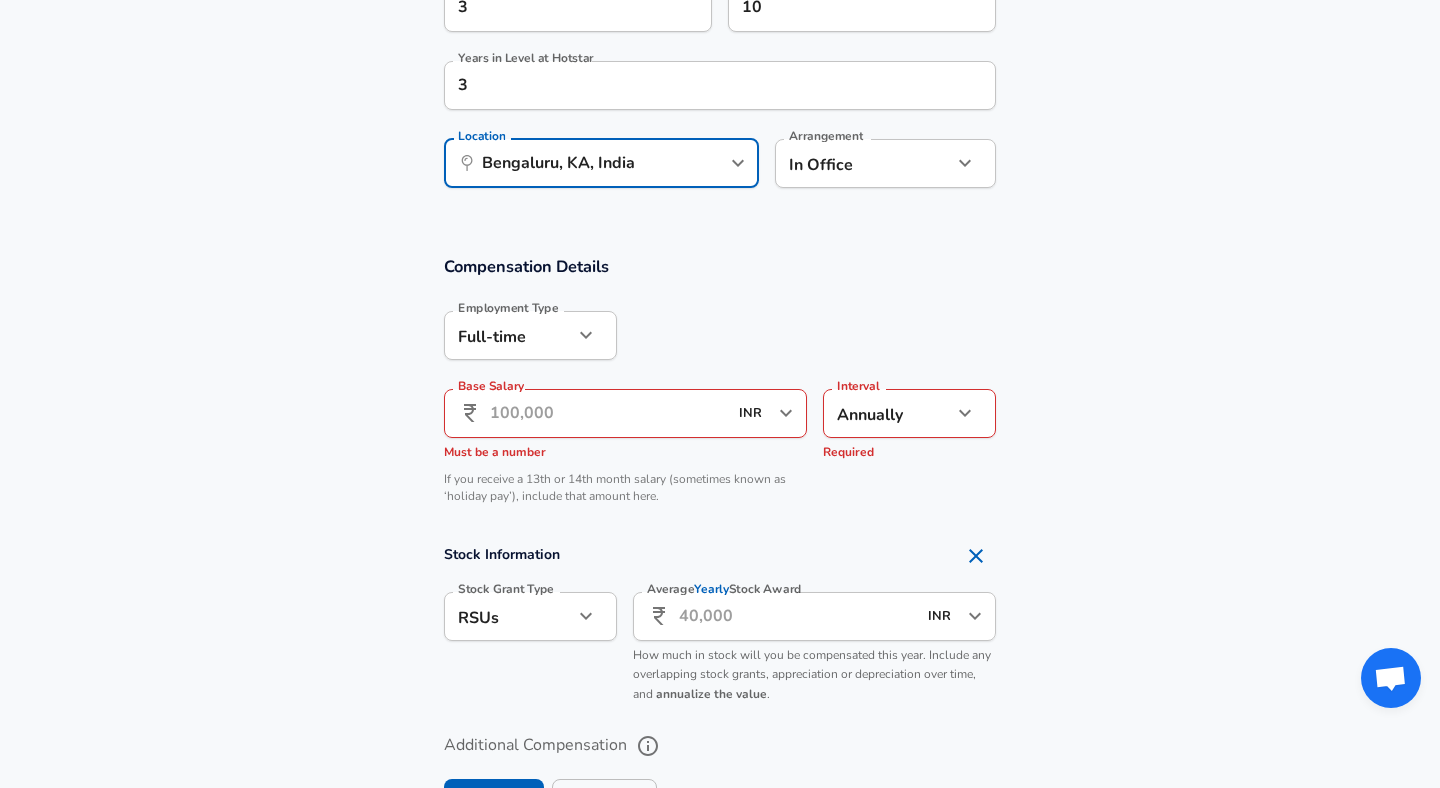click on "Enhance Privacy and Anonymity Yes Automatically hides specific fields until there are enough submissions to safely display the full details.   More Details Based on your submission and the data points that we have already collected, we will automatically hide and anonymize specific fields if there aren't enough data points to remain sufficiently anonymous. Company & Title Information   Enter the company you received your offer from Company Hotstar Company   Select the title that closest resembles your official title. This should be similar to the title that was present on your offer letter. Title Software Engineer Title   Select a job family that best fits your role. If you can't find one, select 'Other' to enter a custom job family Job Family Software Engineer Job Family   Select a Specialization that best fits your role. If you can't find one, select 'Other' to enter a custom specialization Select Specialization   Level Level Yes 3" at bounding box center (720, -696) 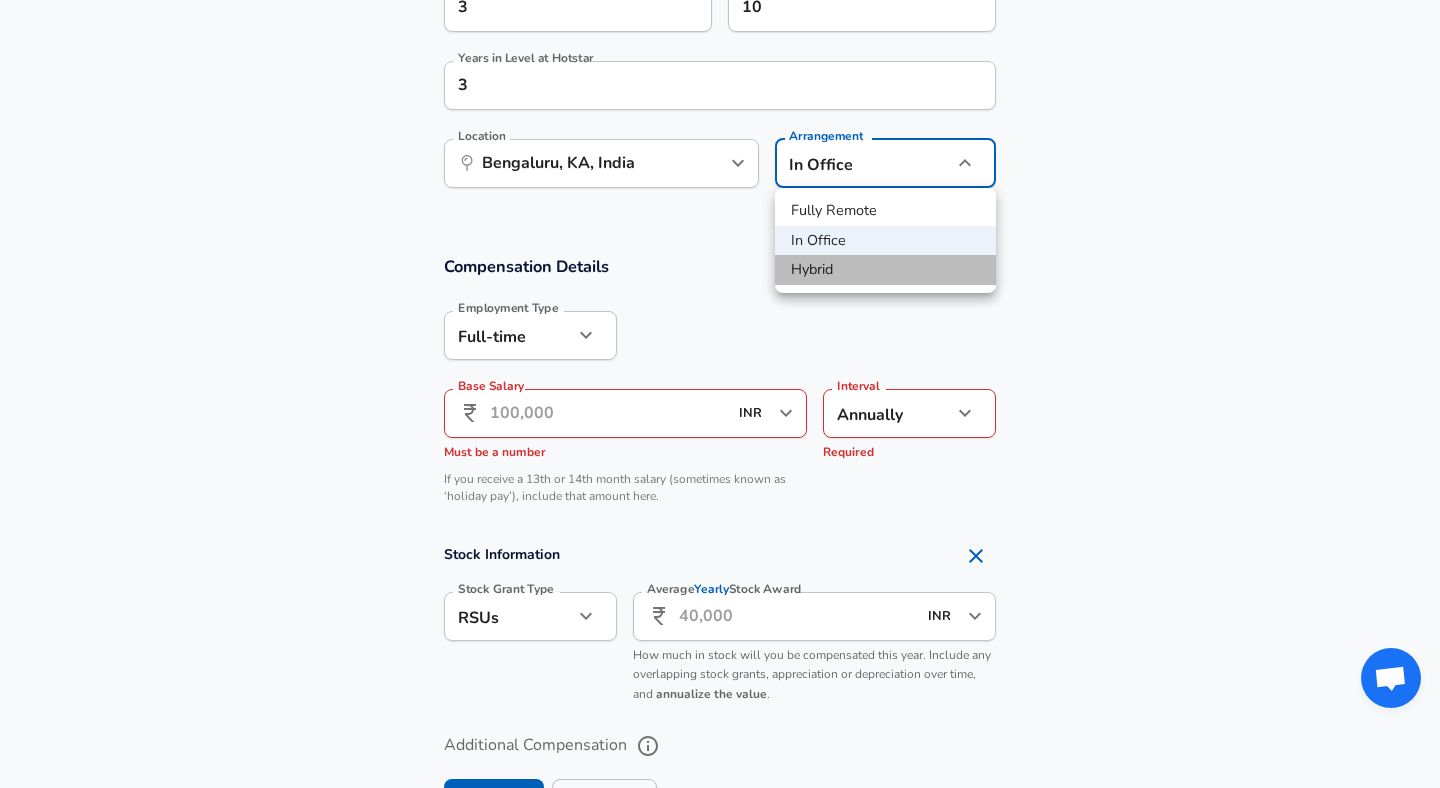 click on "Hybrid" at bounding box center [885, 270] 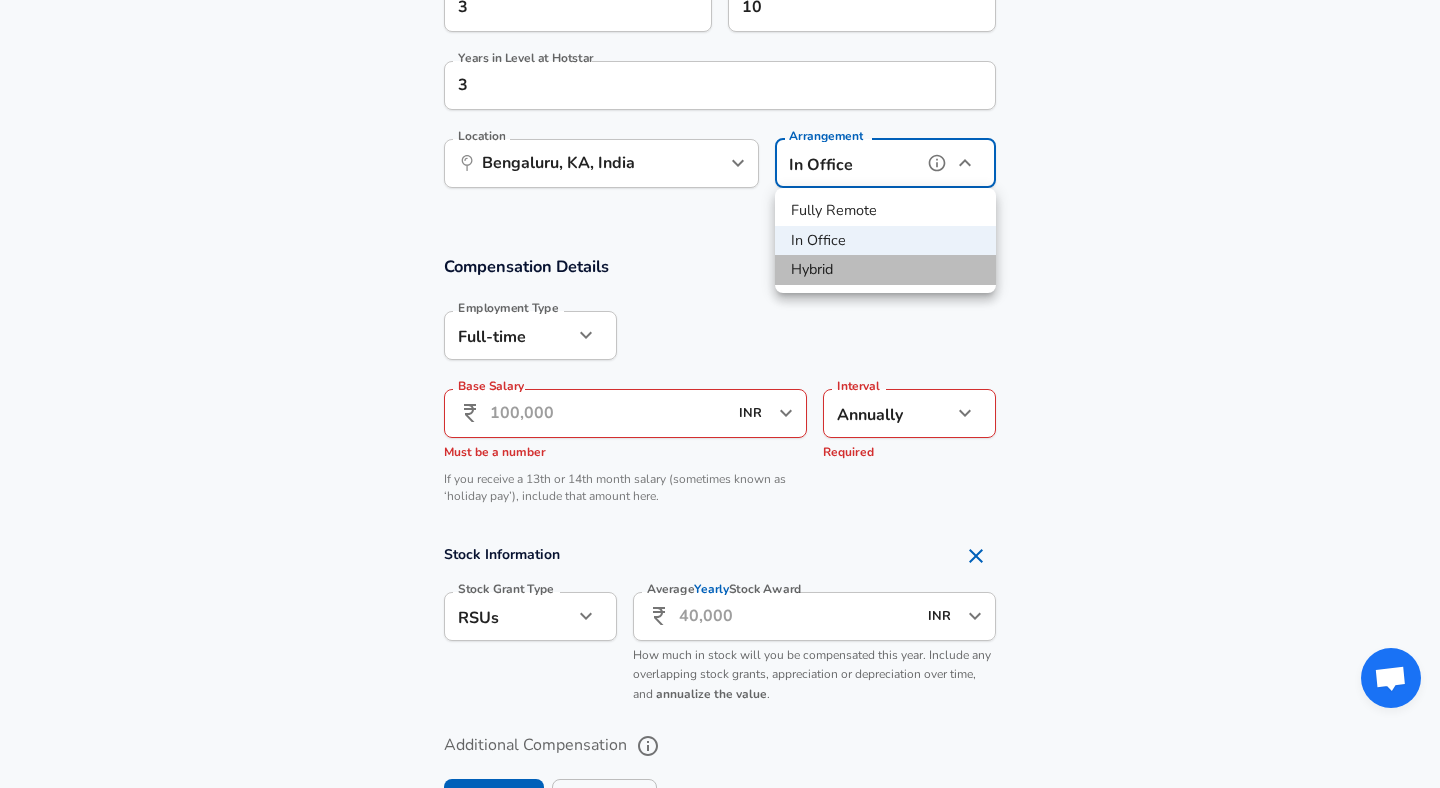 type on "hybrid" 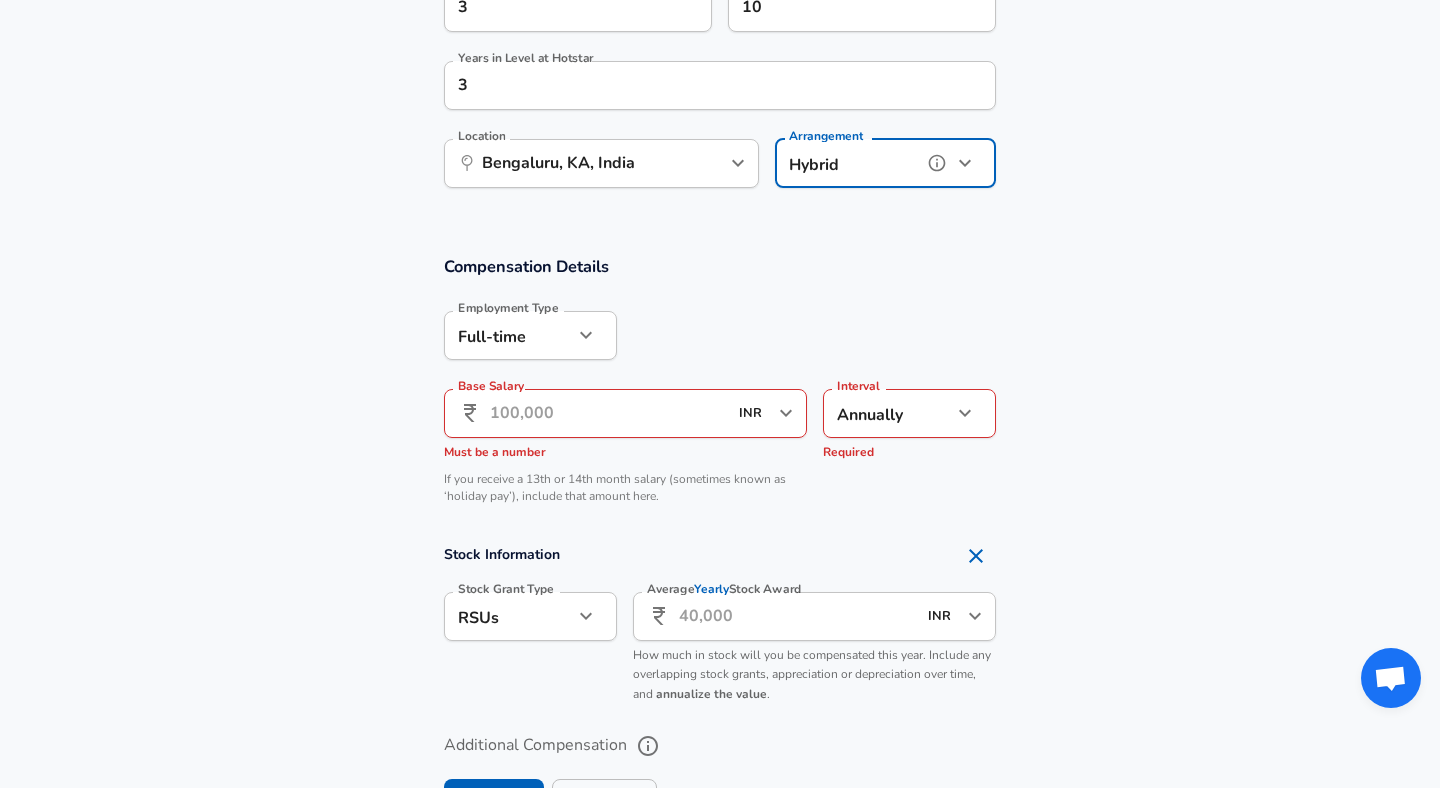 scroll, scrollTop: 1180, scrollLeft: 0, axis: vertical 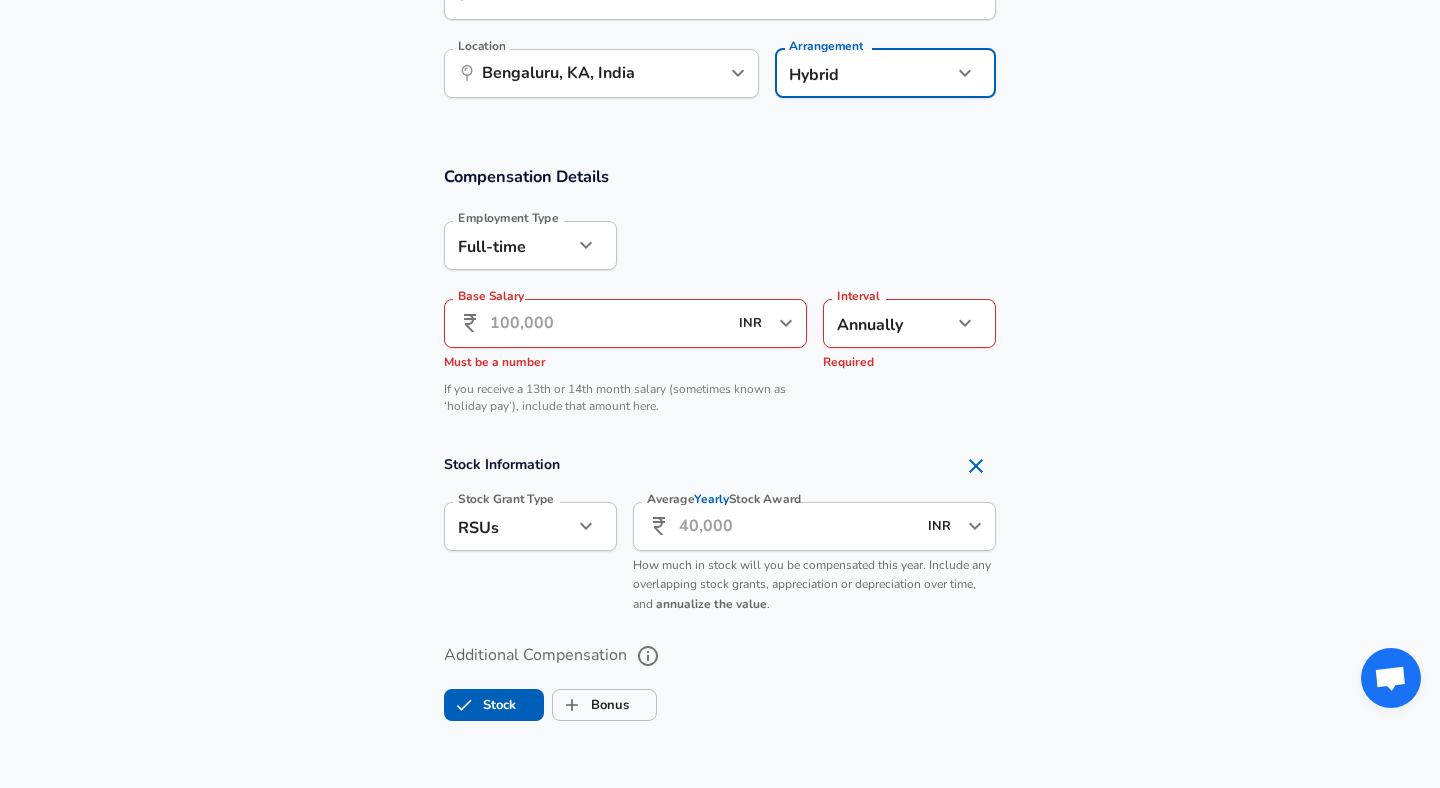 click on "Base Salary" at bounding box center [608, 323] 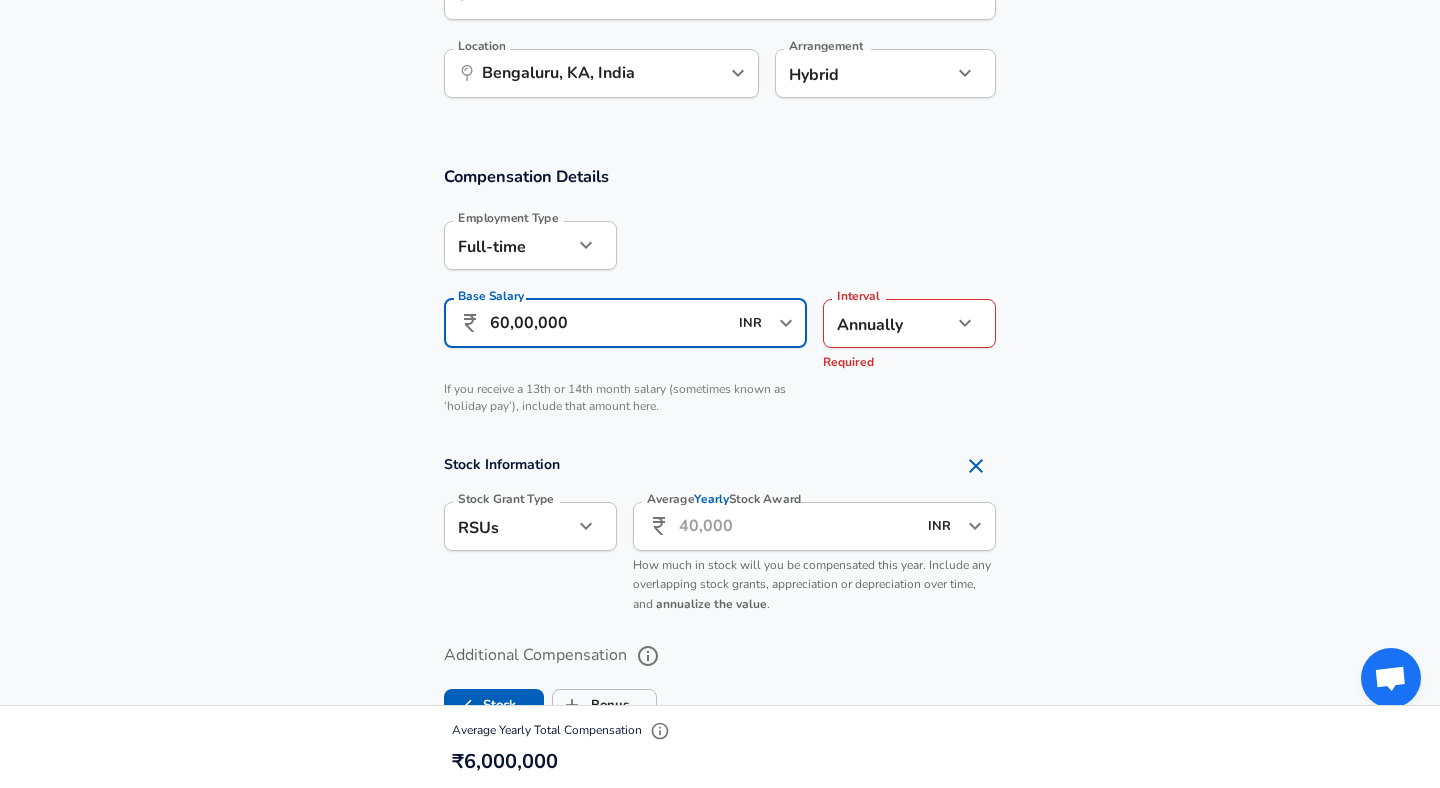type on "60,00,000" 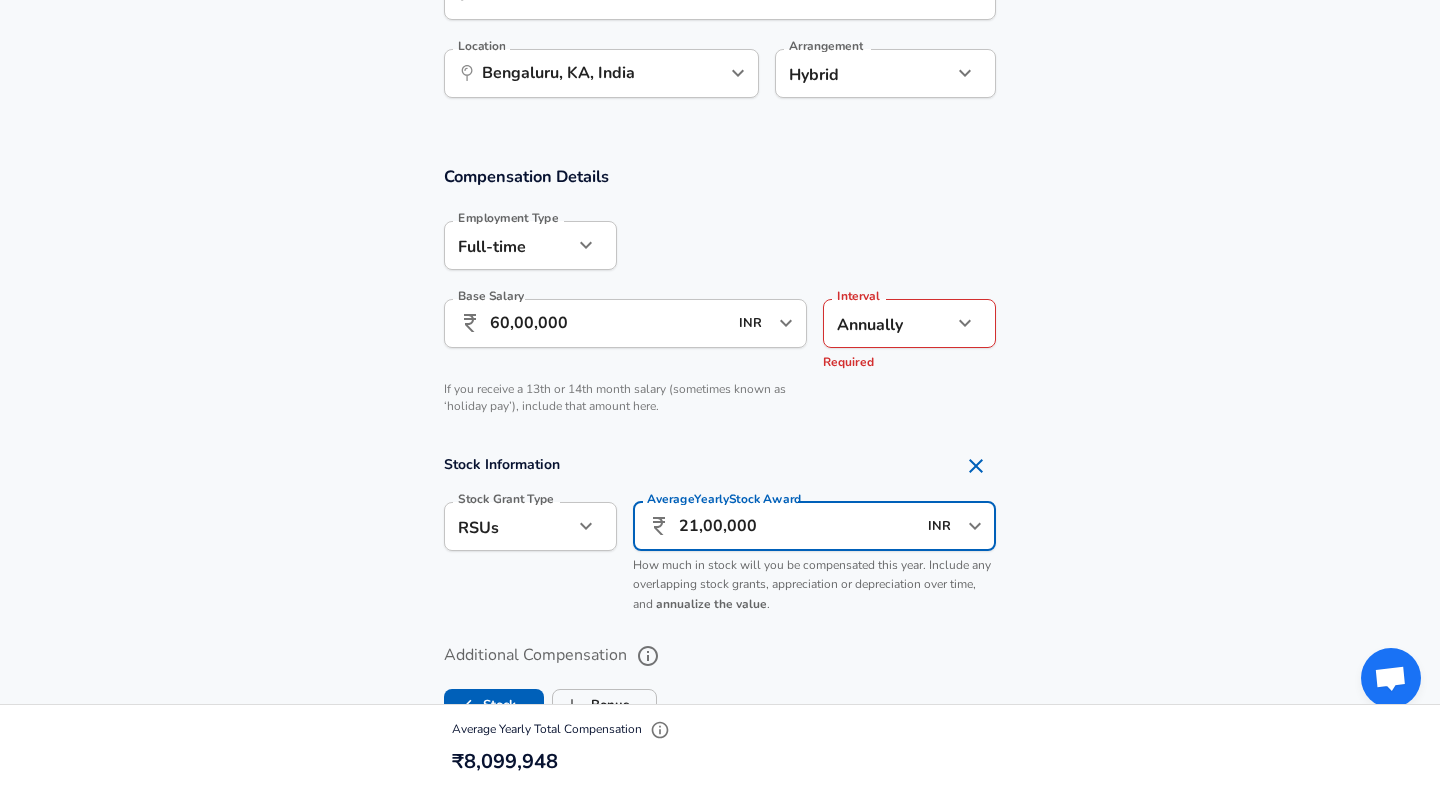 scroll, scrollTop: 0, scrollLeft: 0, axis: both 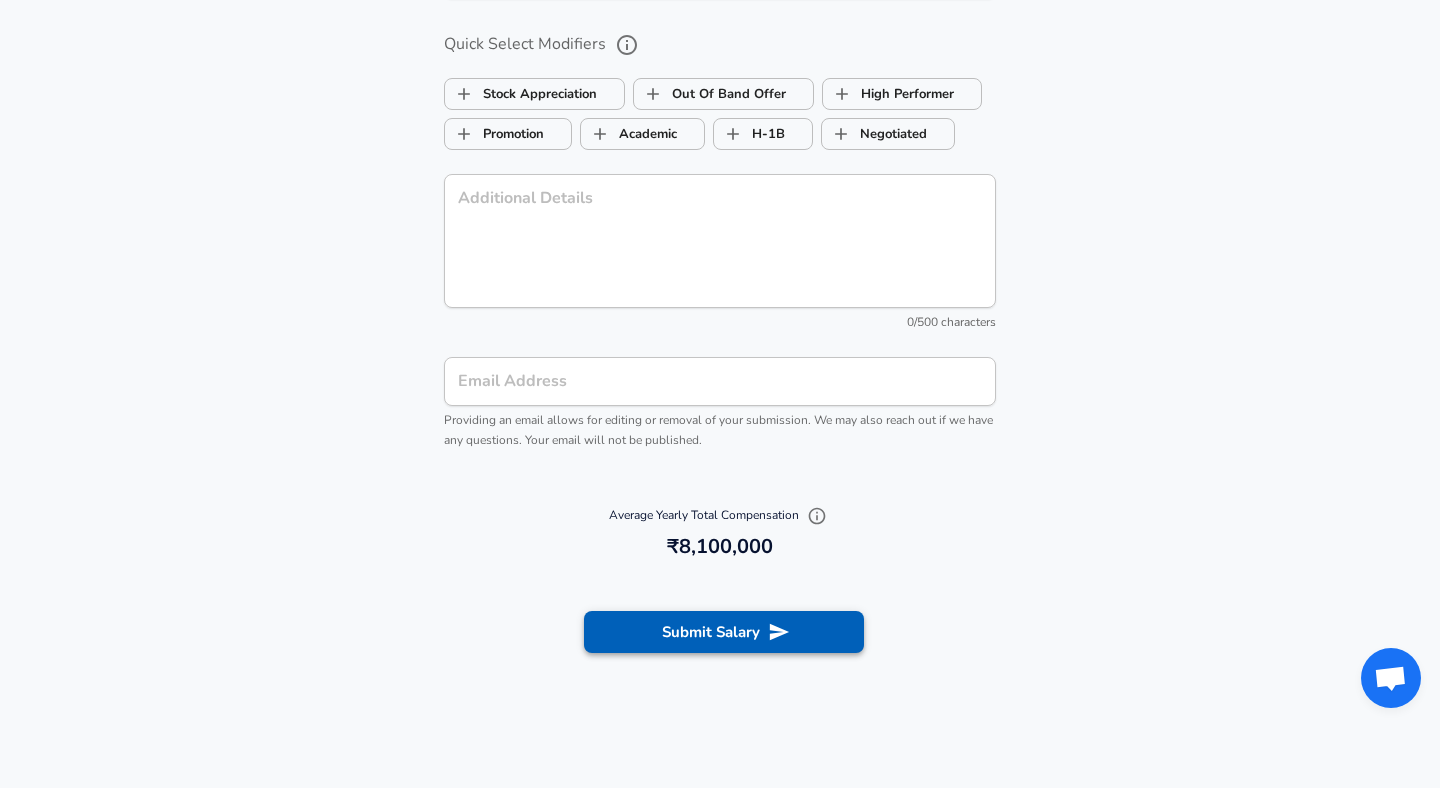 type on "21,00,000" 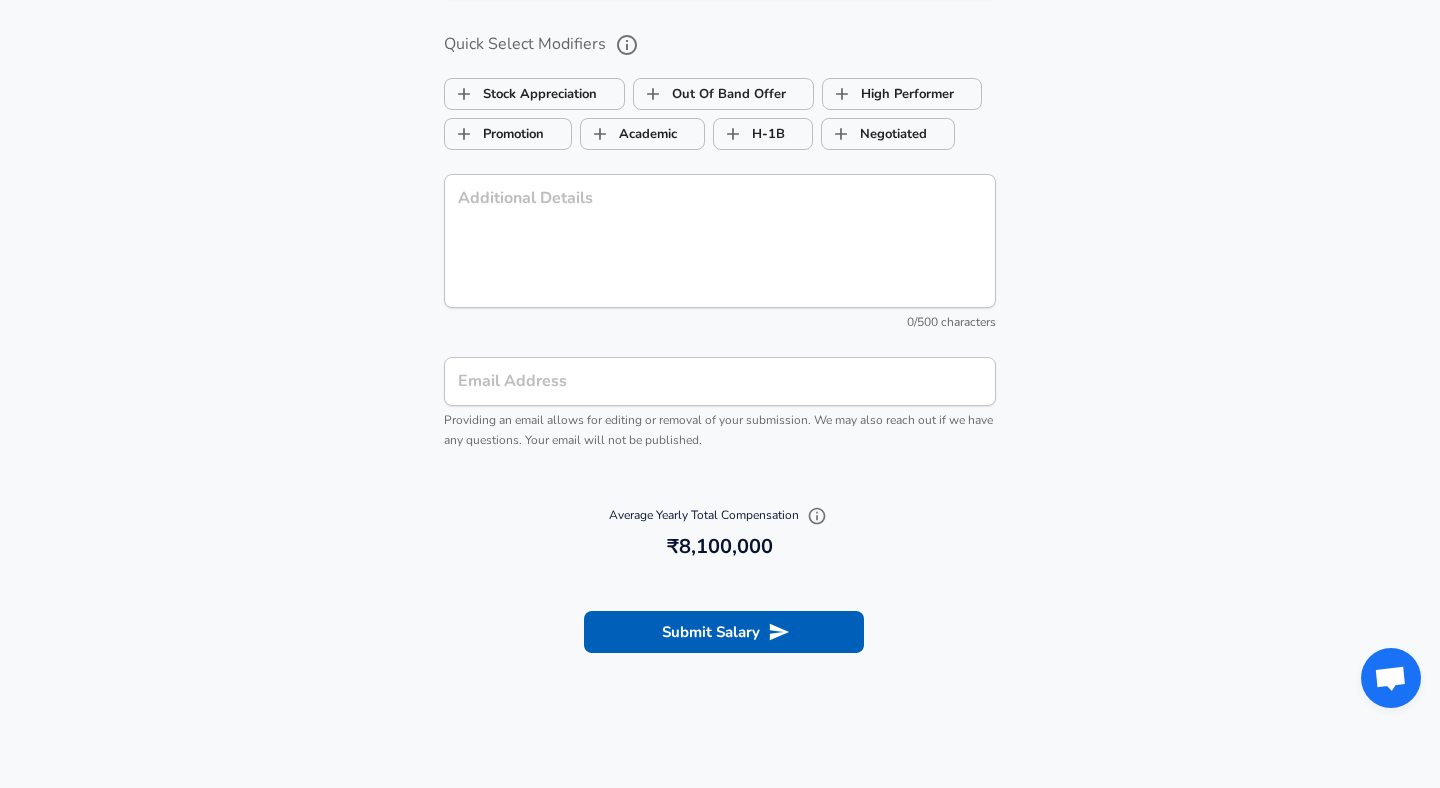 drag, startPoint x: 715, startPoint y: 630, endPoint x: 763, endPoint y: 308, distance: 325.55798 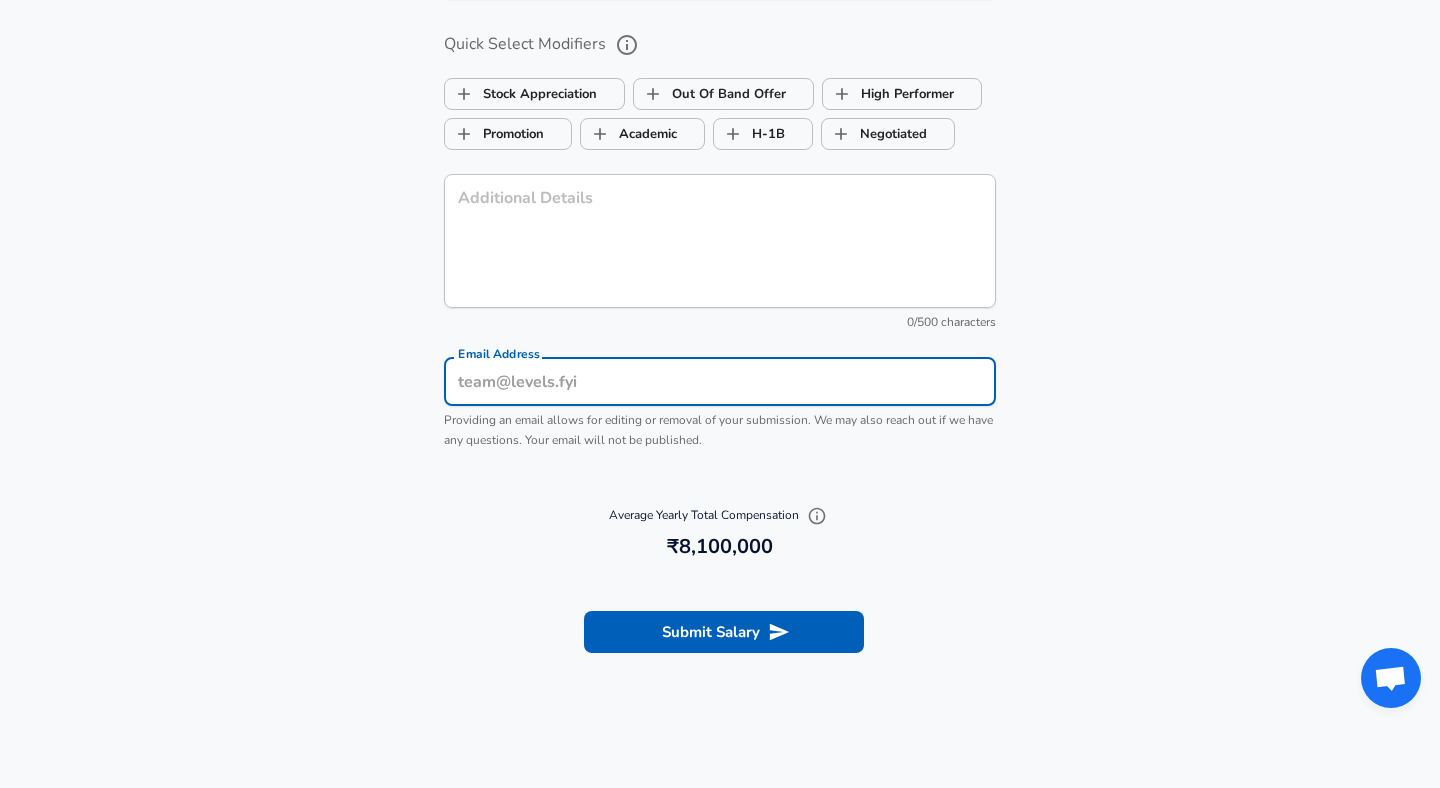 click on "Email Address" at bounding box center [720, 381] 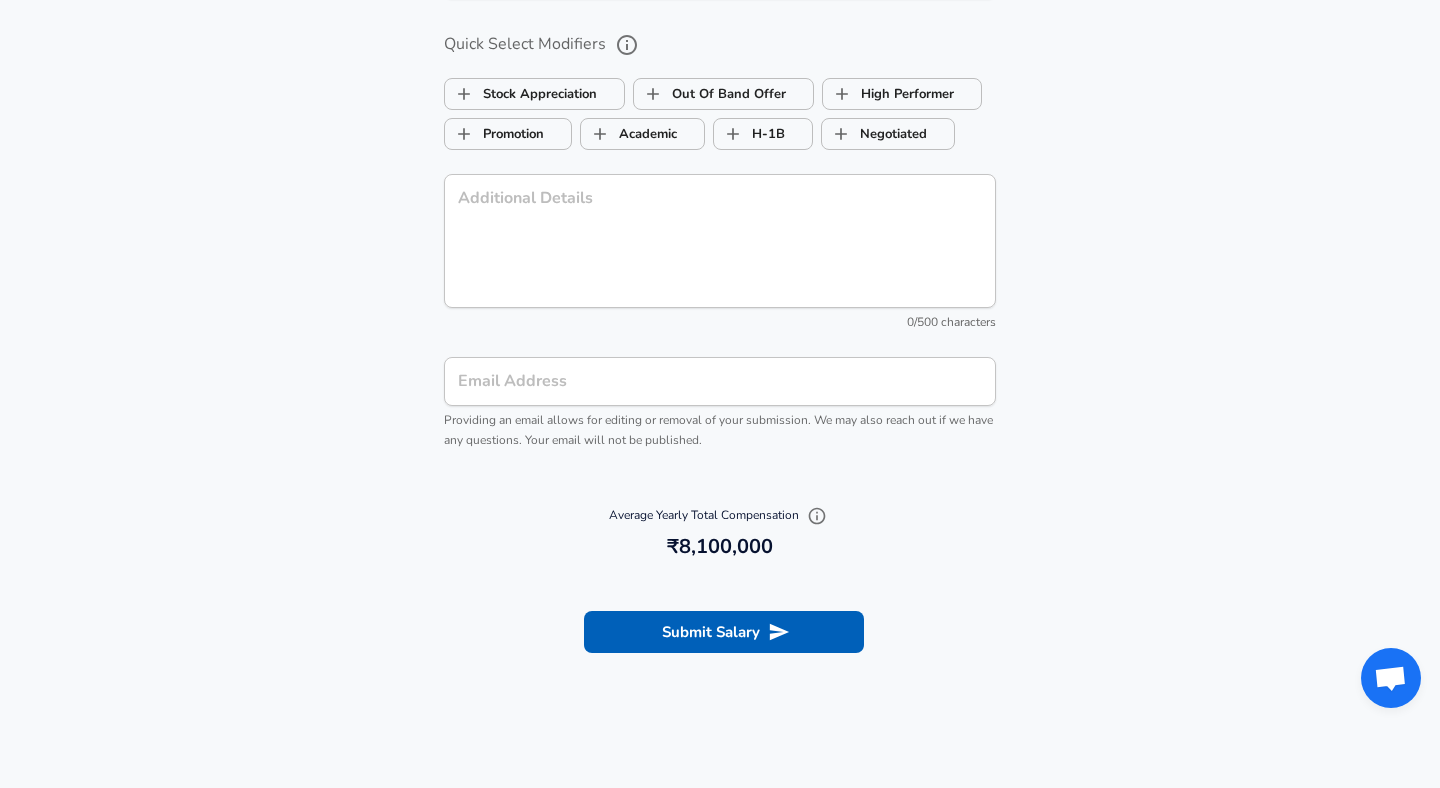 click on "Optional Fields Gender ​ Gender Ethnicity ​ Ethnicity Education ​ Education Quick Select Modifiers   Stock Appreciation Out Of Band Offer High Performer Promotion Academic H-1B Negotiated Additional Details x Additional Details 0 /500 characters Email Address Email Address   Providing an email allows for editing or removal of your submission. We may also reach out if we have any questions. Your email will not be published." at bounding box center [720, 142] 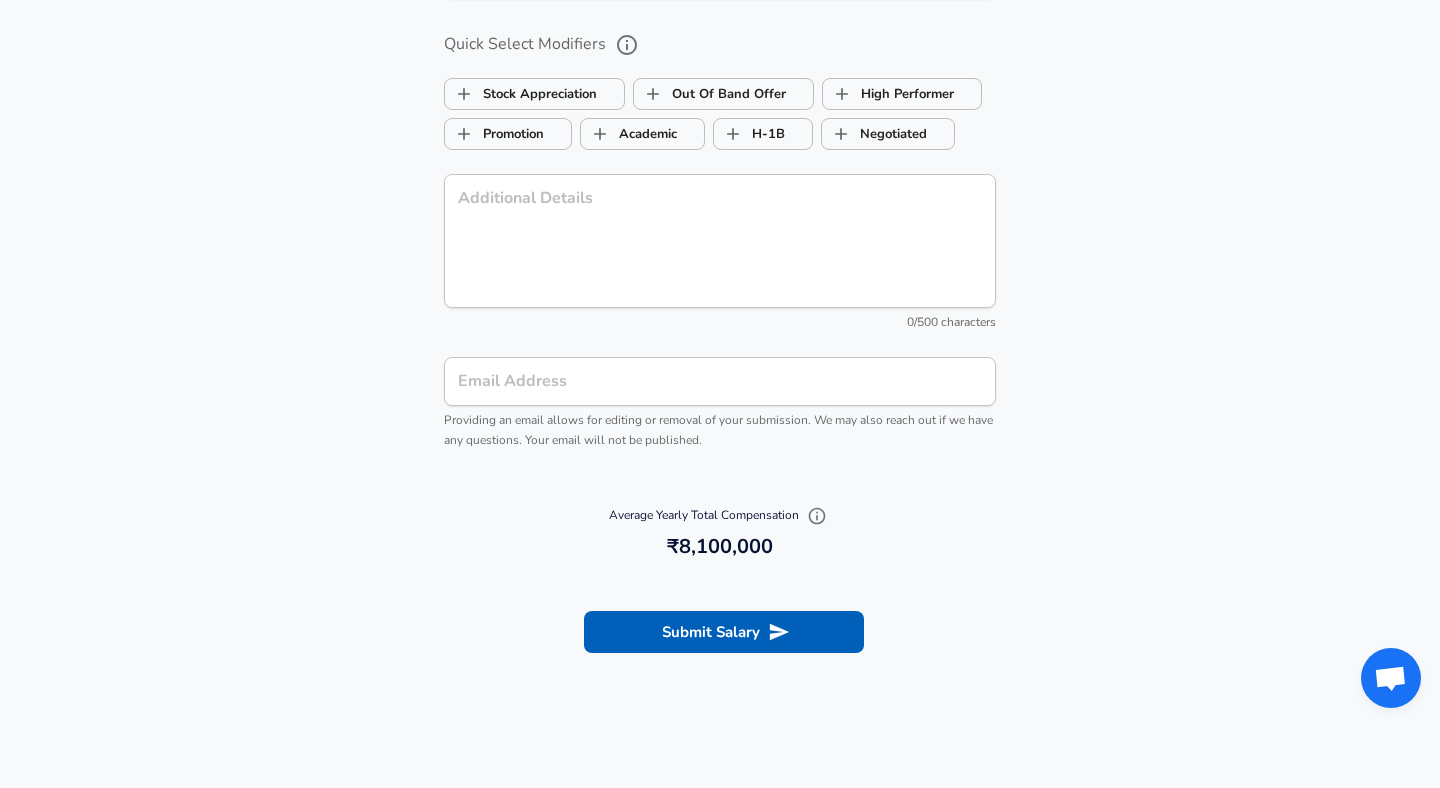 click on "Email Address" at bounding box center [720, 381] 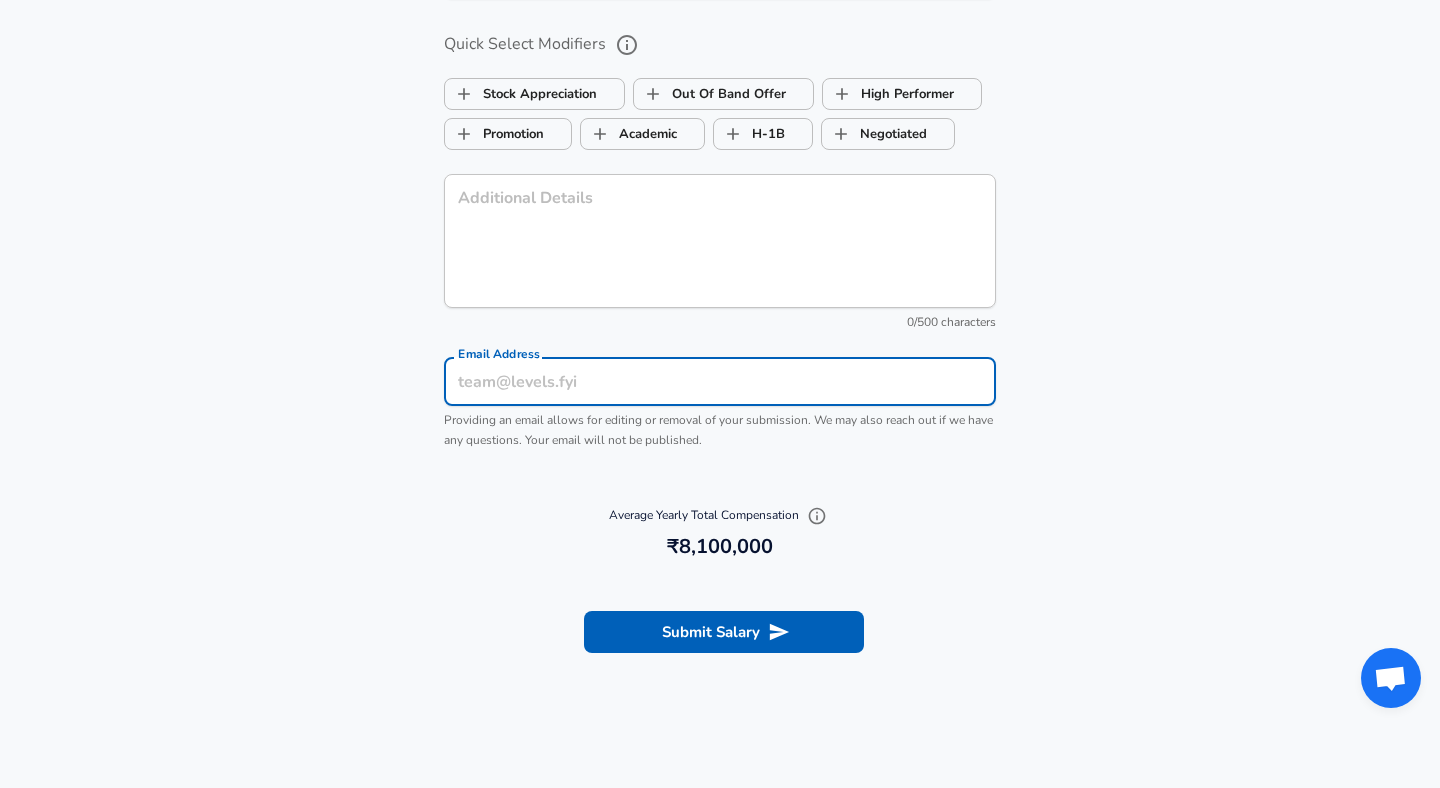 type on "[USERNAME]@[DOMAIN]" 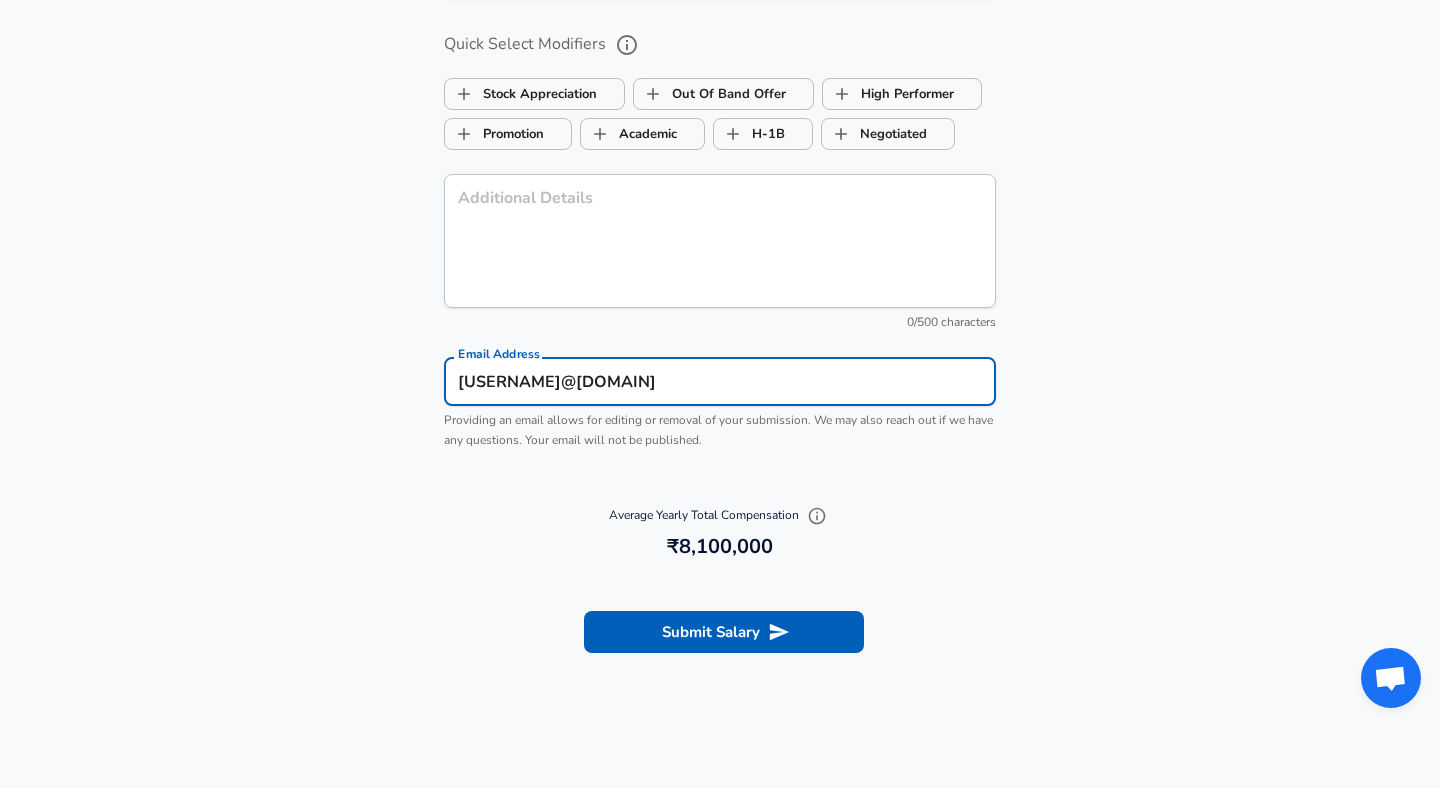 type 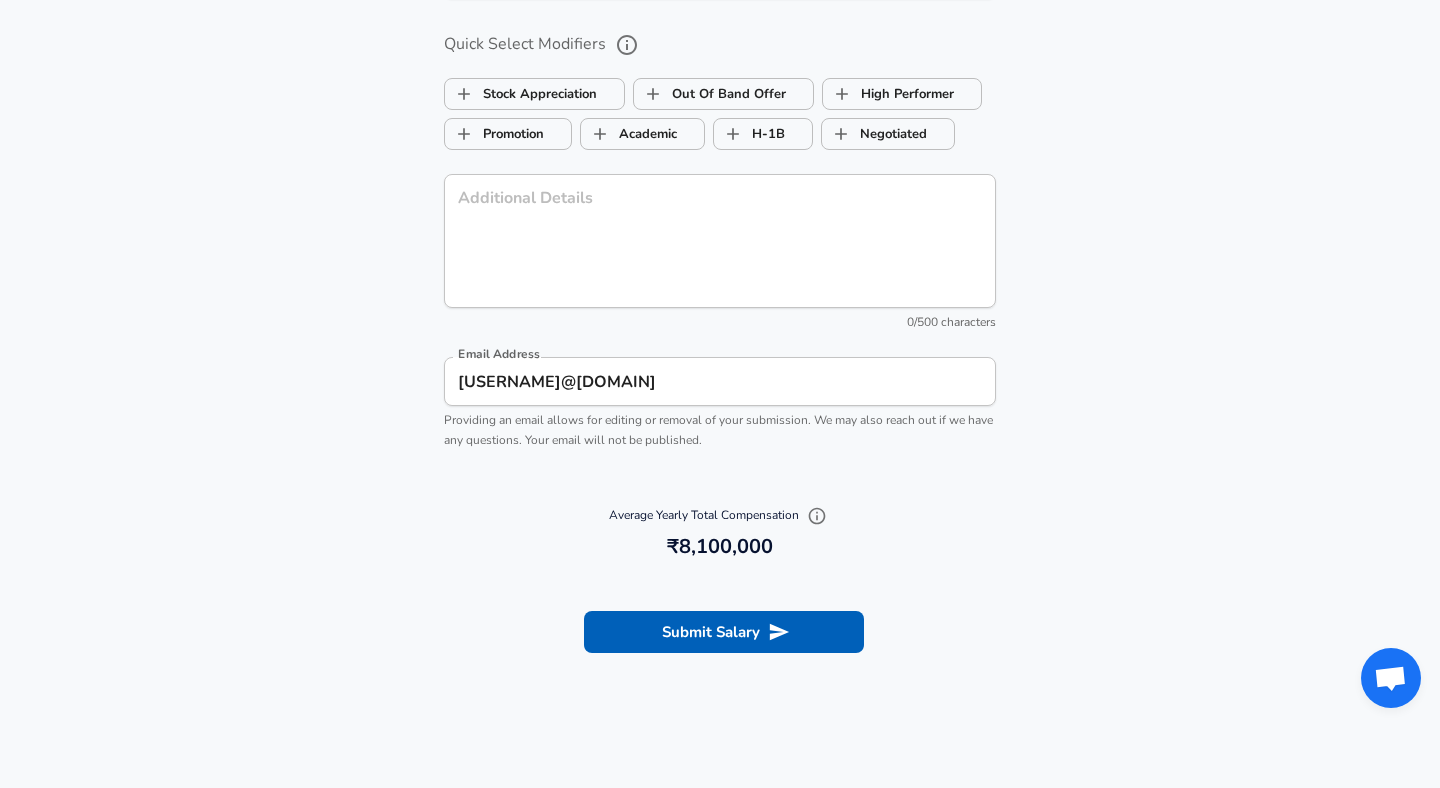 click on "Average Yearly Total Compensation   [PRICE] [CURRENCY][PRICE]" at bounding box center [720, 532] 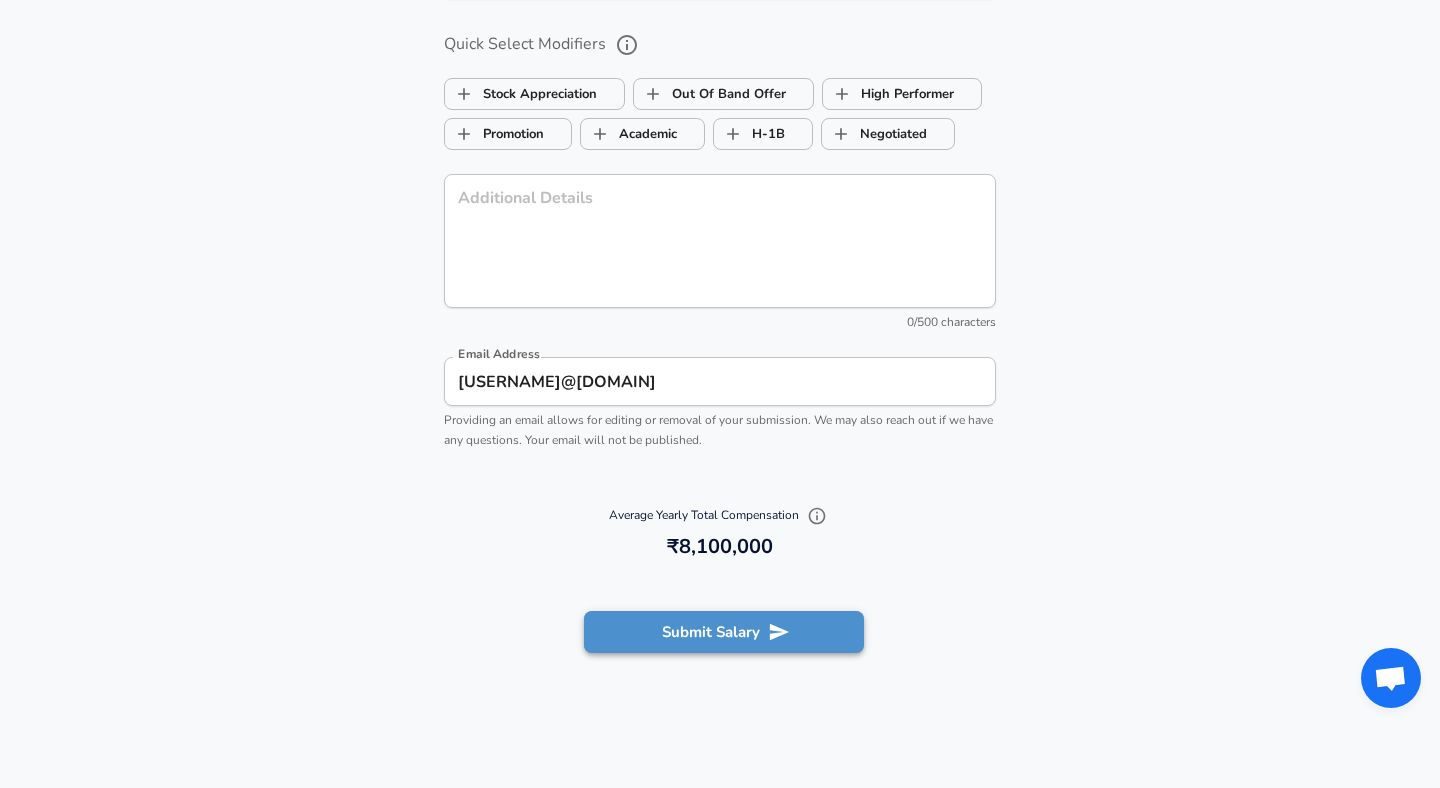 click 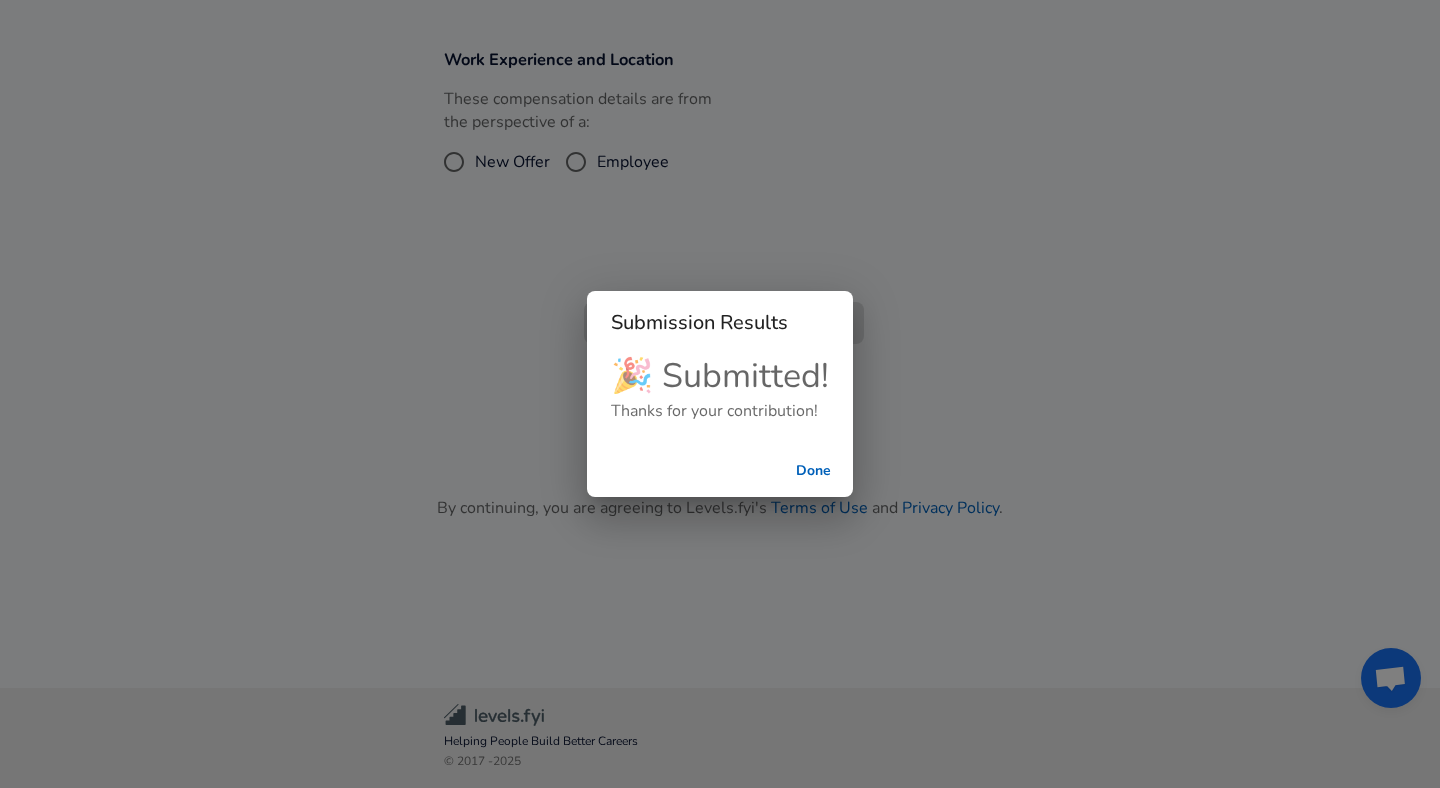 checkbox on "false" 